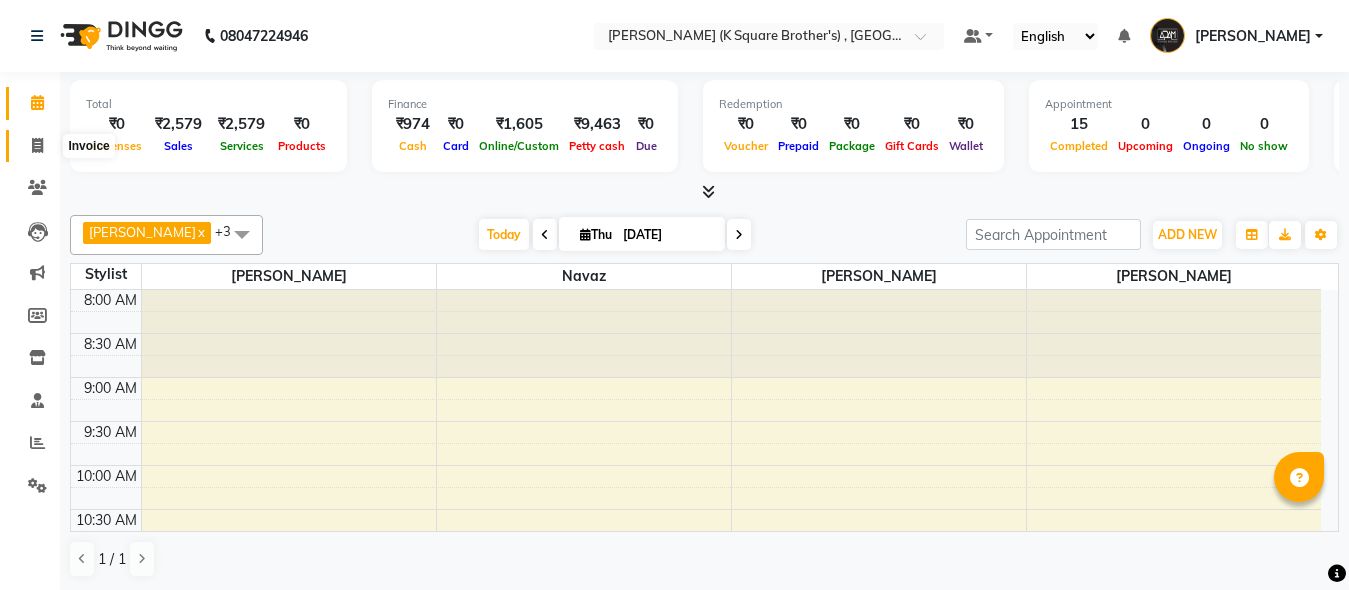 click 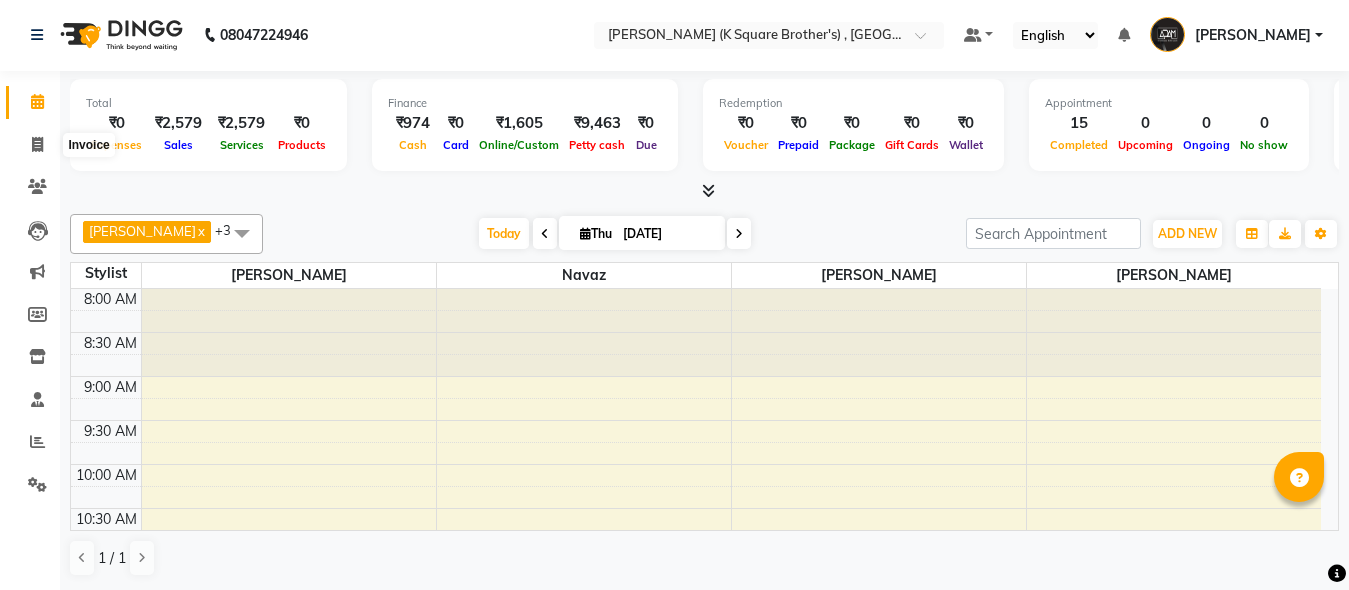 select on "8195" 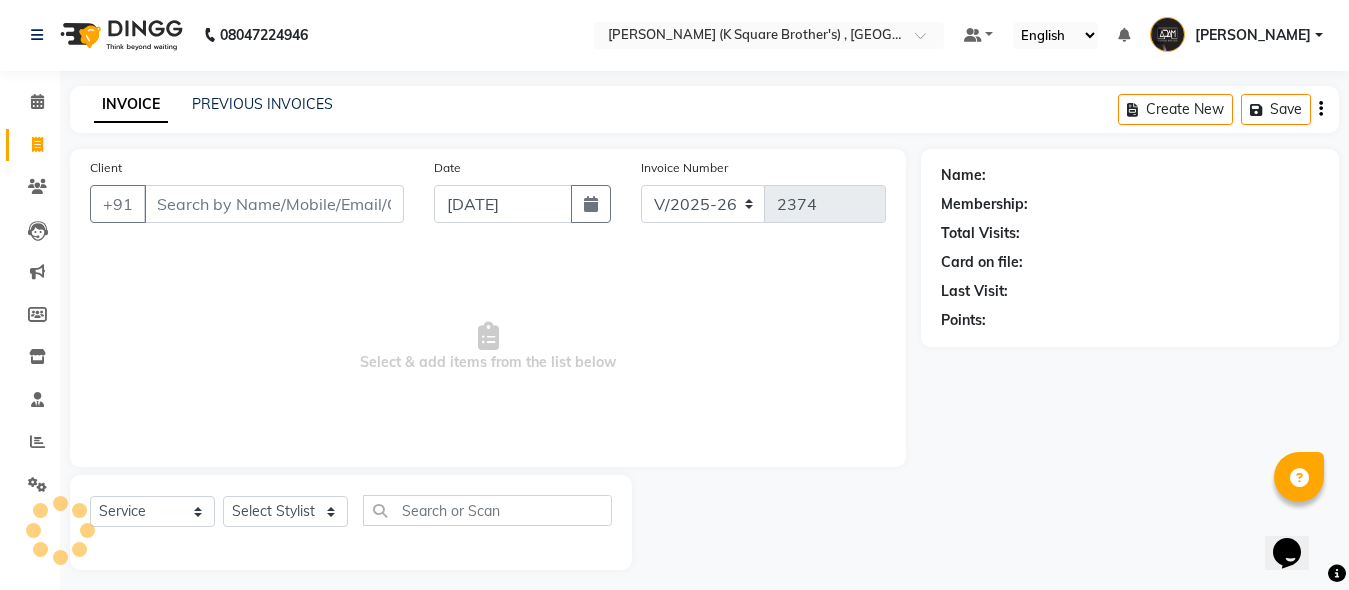 scroll, scrollTop: 1, scrollLeft: 0, axis: vertical 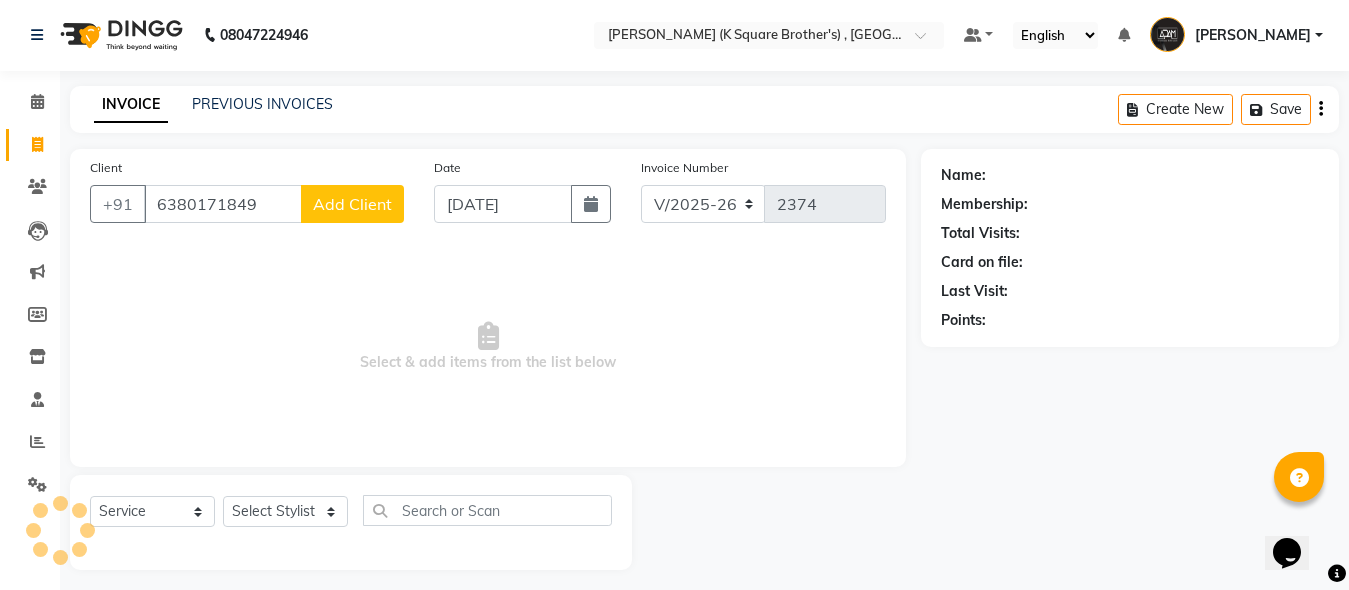 type on "6380171849" 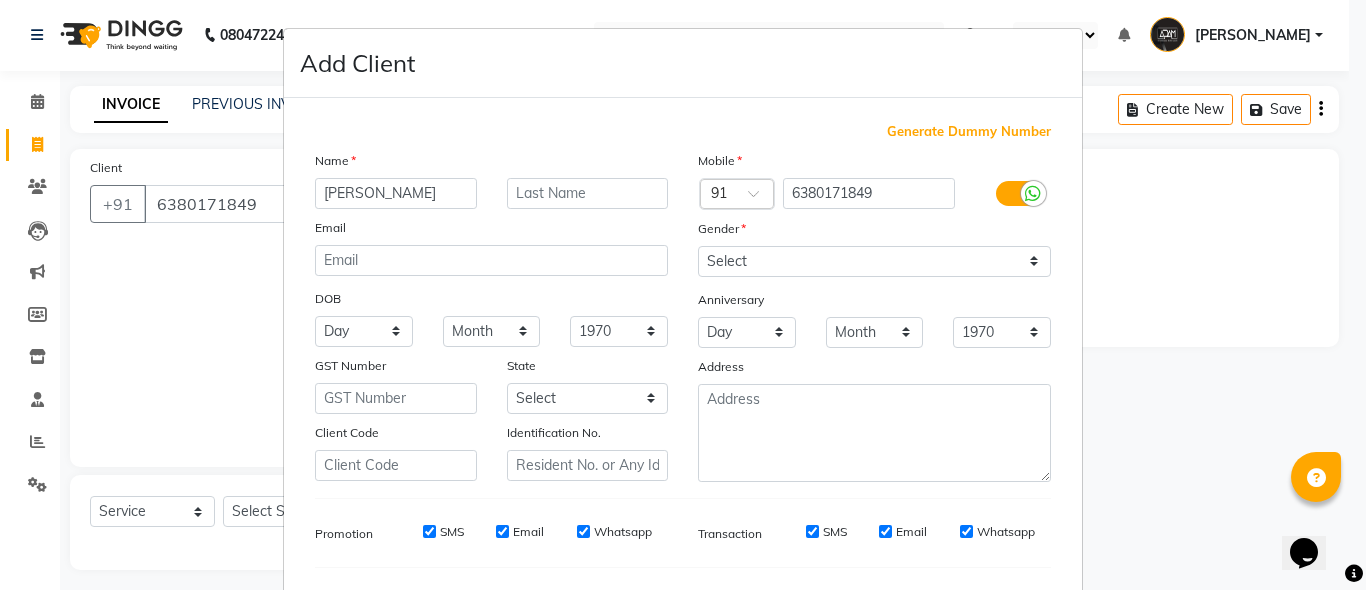 type on "[PERSON_NAME]" 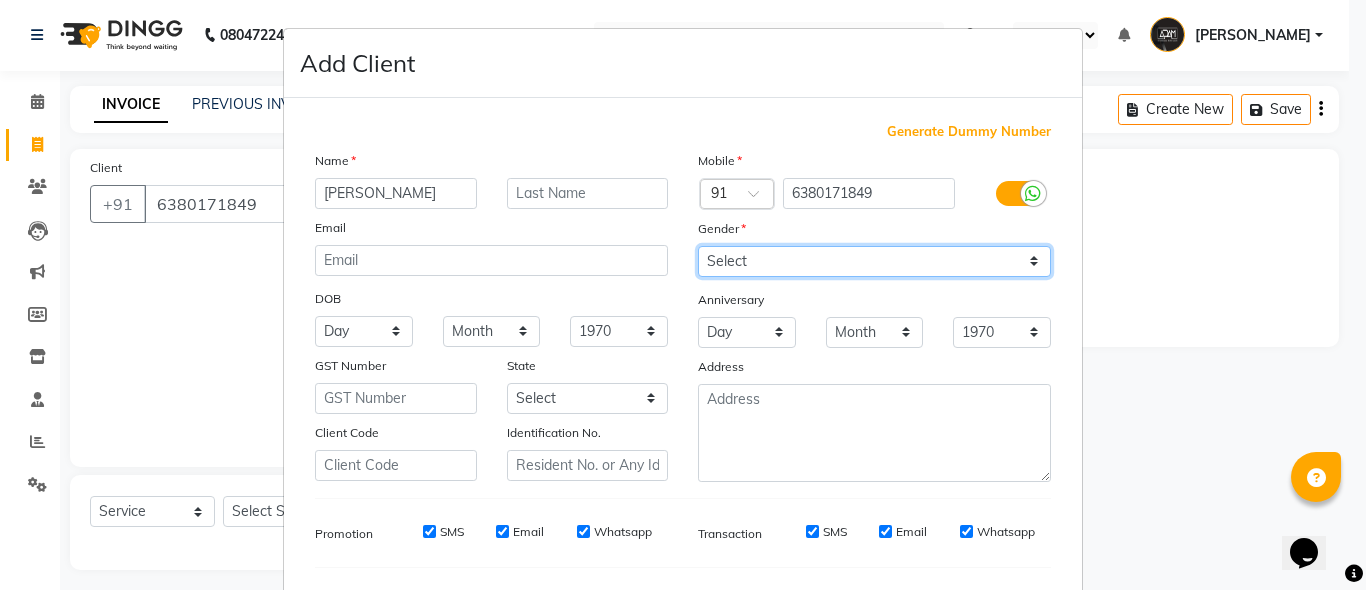 click on "Select [DEMOGRAPHIC_DATA] [DEMOGRAPHIC_DATA] Other Prefer Not To Say" at bounding box center (874, 261) 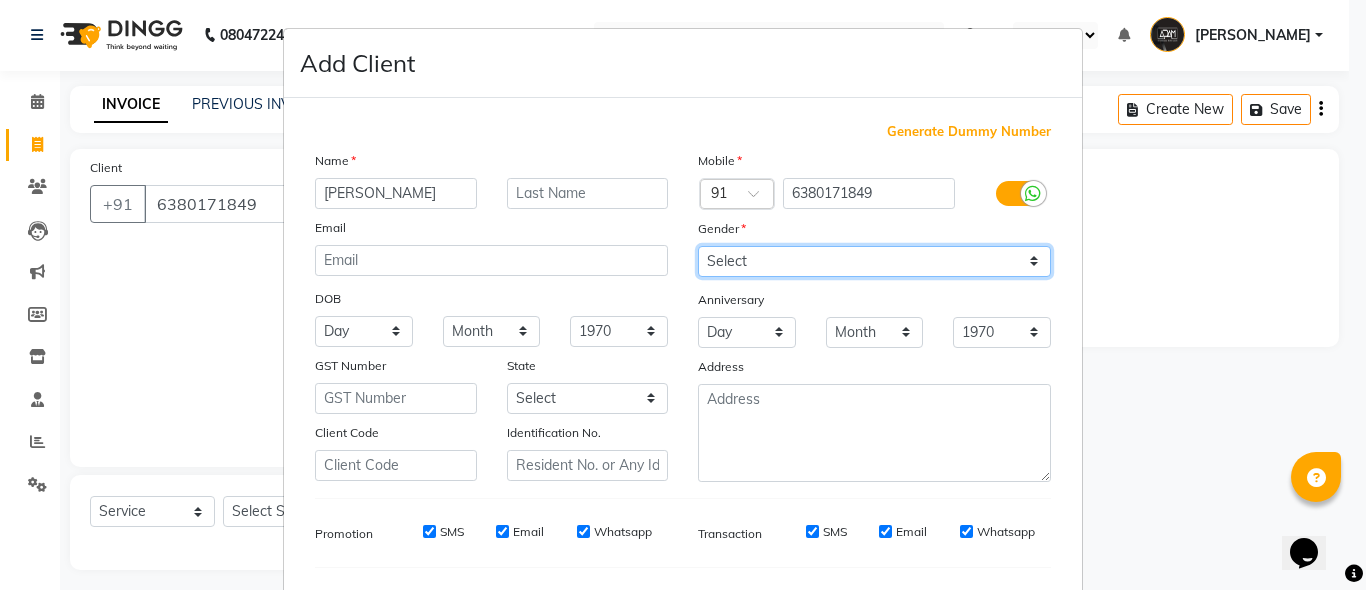 click on "Select [DEMOGRAPHIC_DATA] [DEMOGRAPHIC_DATA] Other Prefer Not To Say" at bounding box center [874, 261] 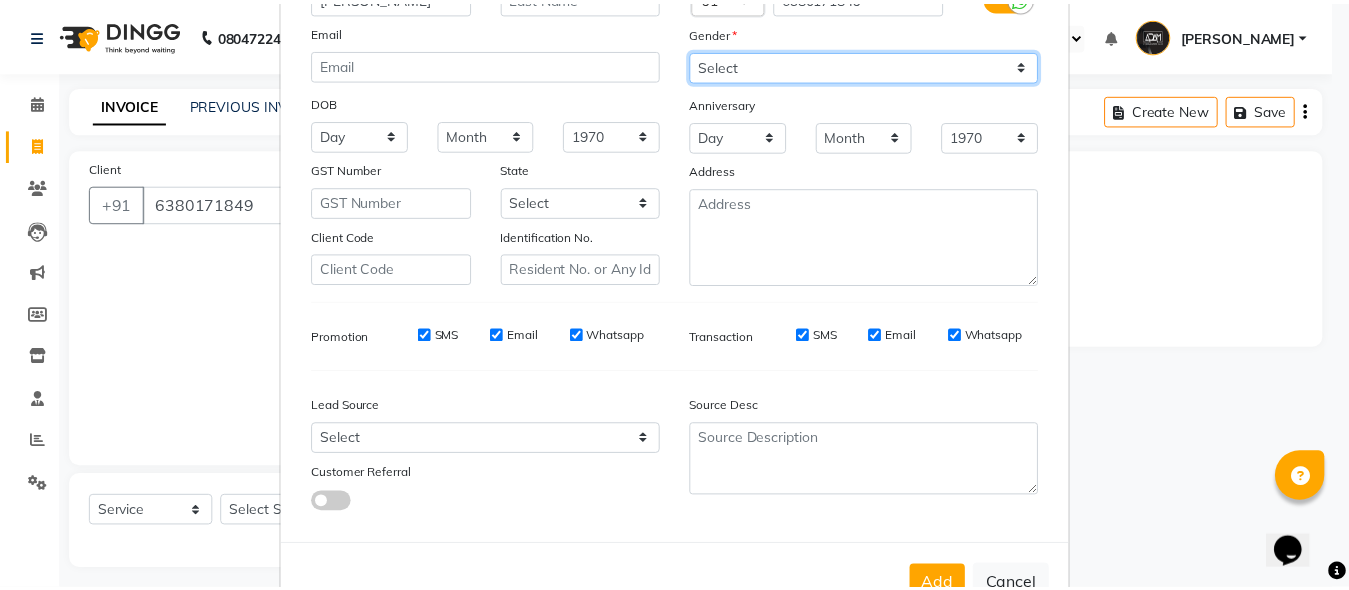 scroll, scrollTop: 259, scrollLeft: 0, axis: vertical 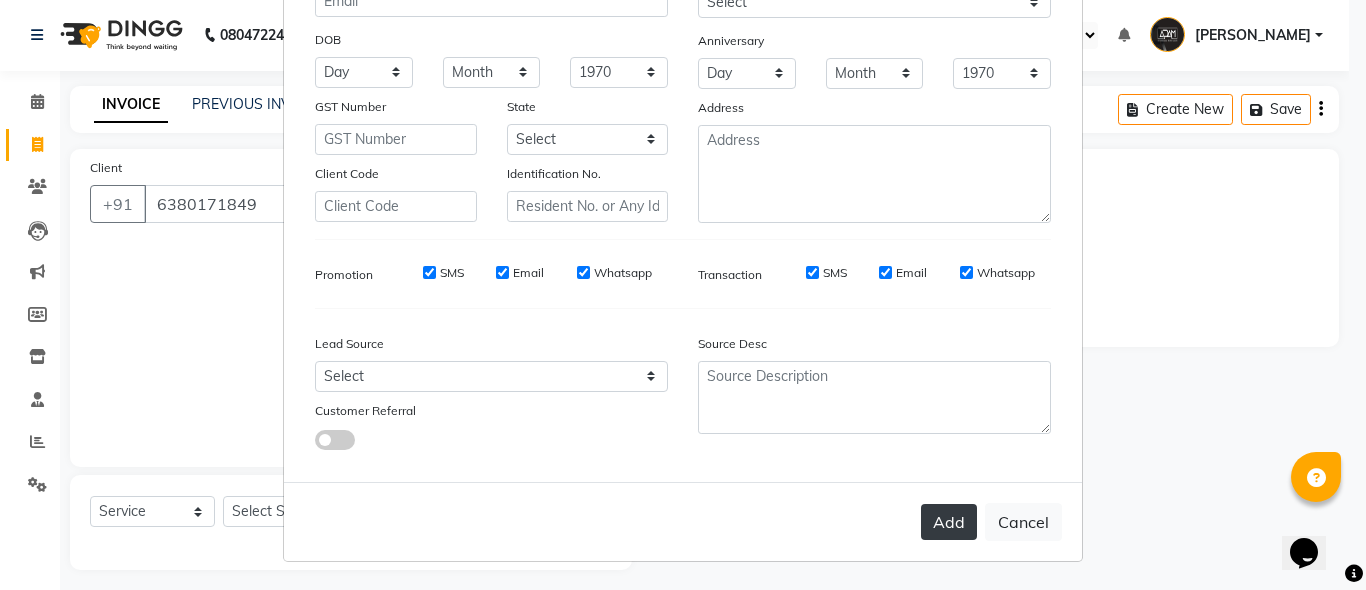 click on "Add" at bounding box center [949, 522] 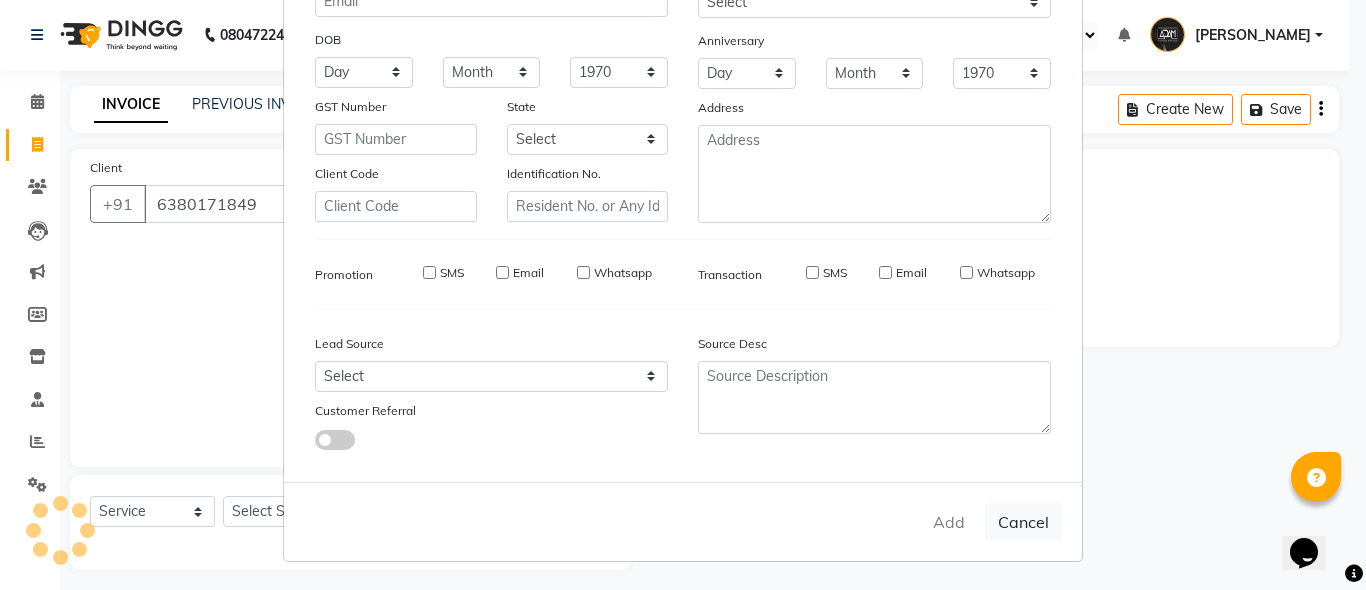 type 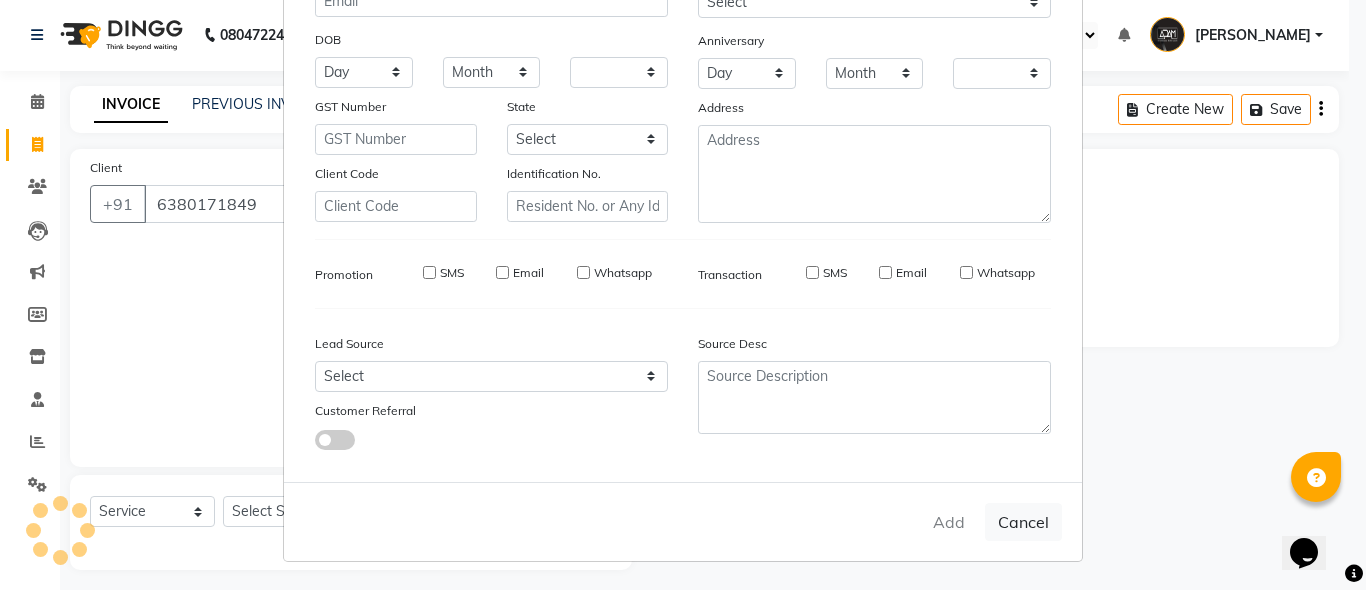 checkbox on "false" 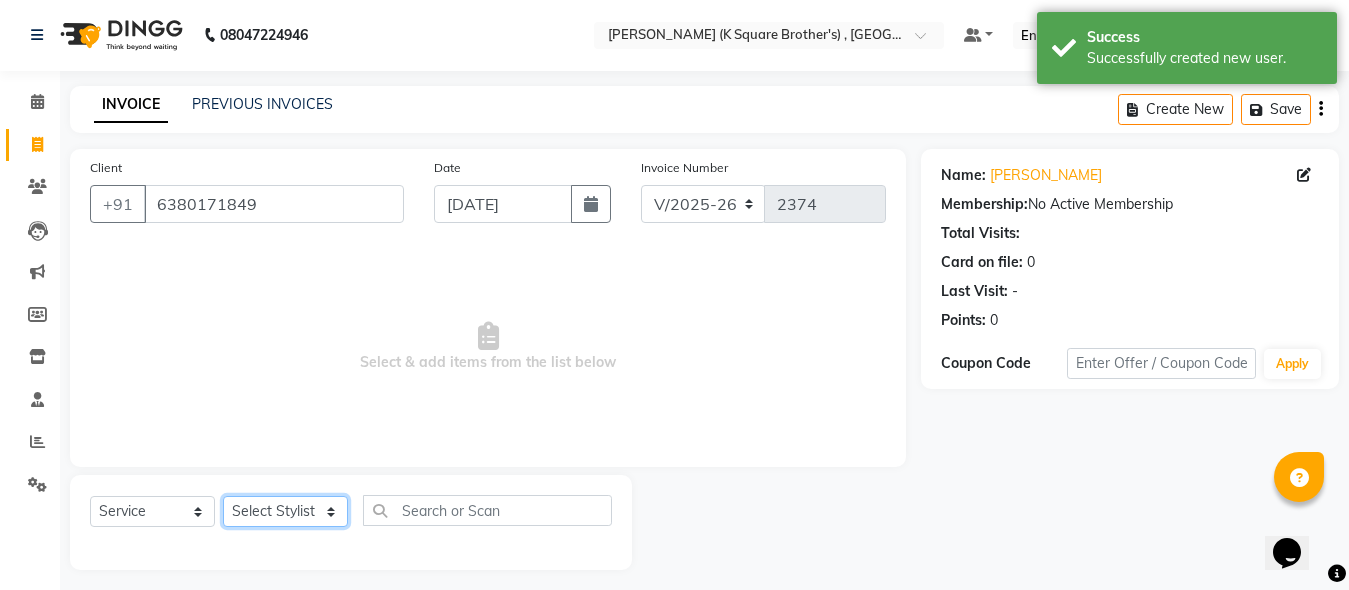 click on "Select Stylist [PERSON_NAME] [PERSON_NAME] [PERSON_NAME]" 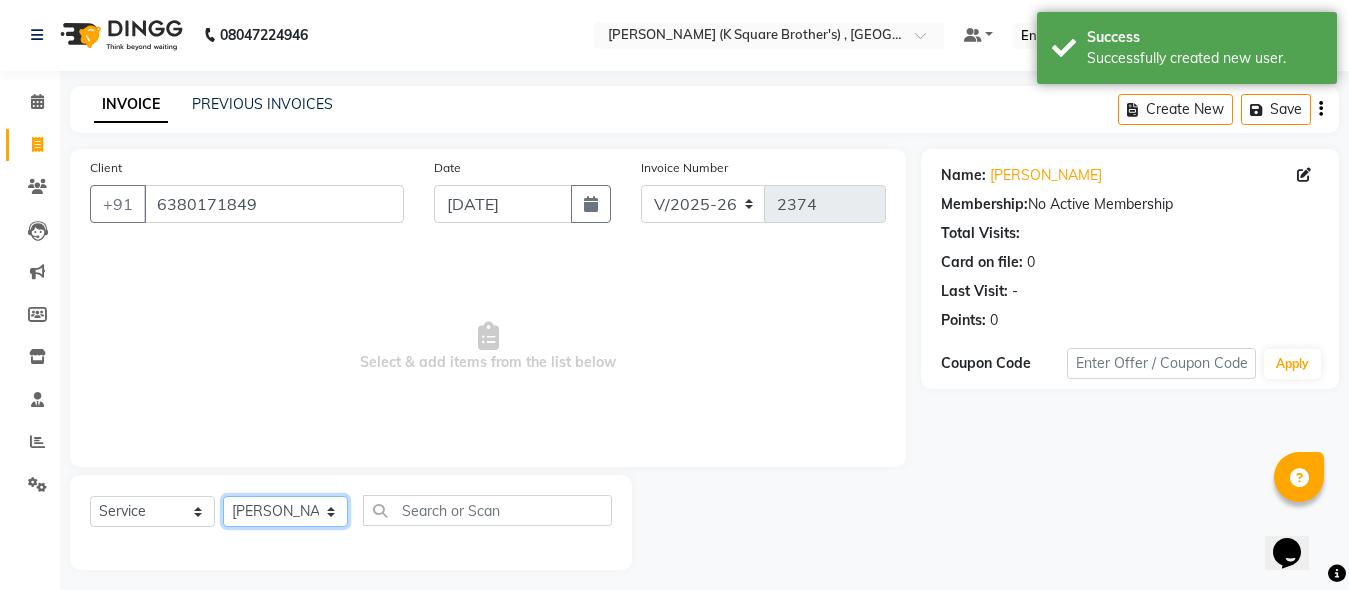 click on "Select Stylist [PERSON_NAME] [PERSON_NAME] [PERSON_NAME]" 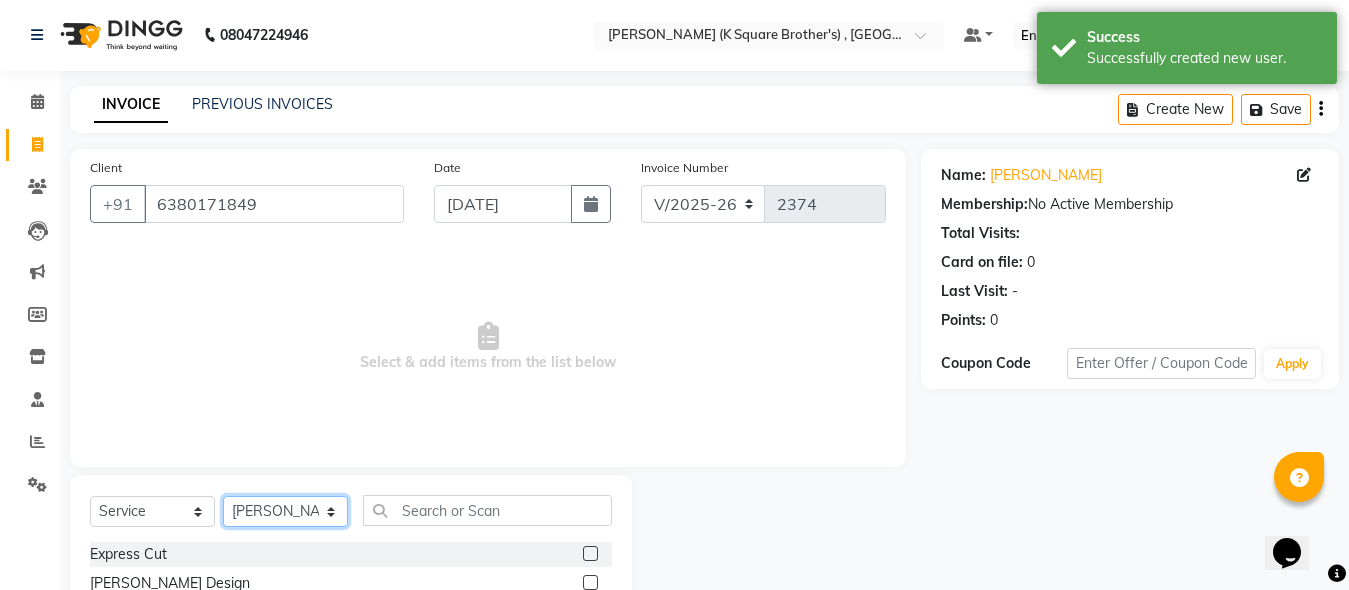scroll, scrollTop: 201, scrollLeft: 0, axis: vertical 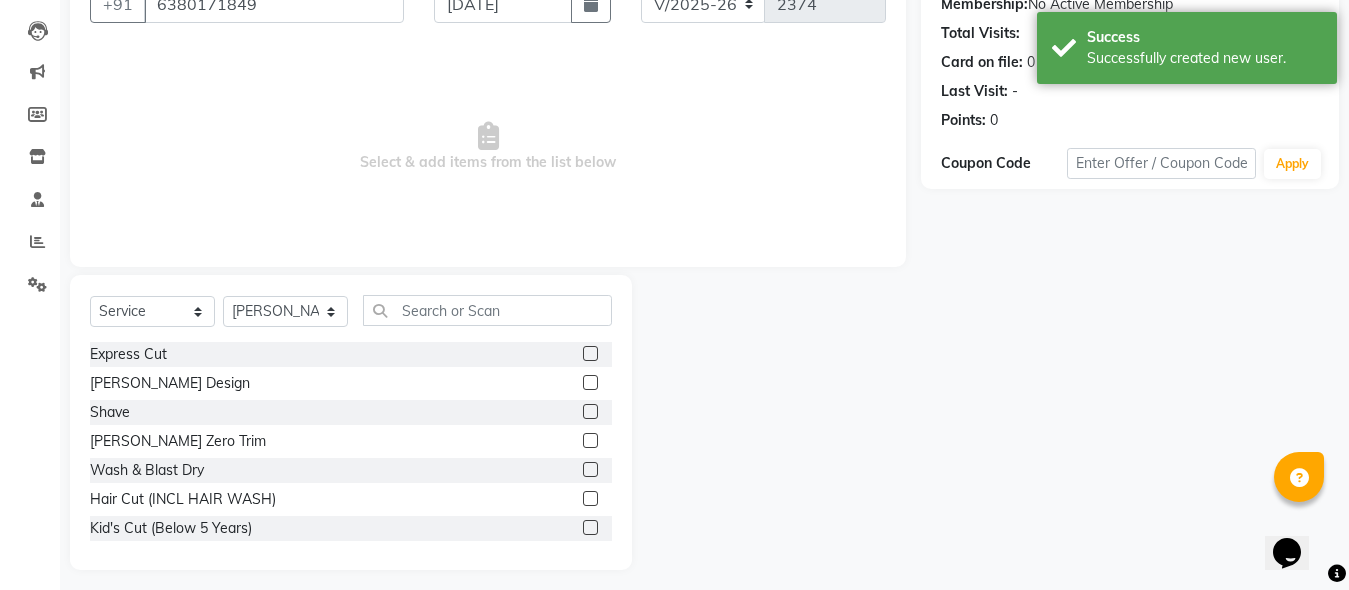 click 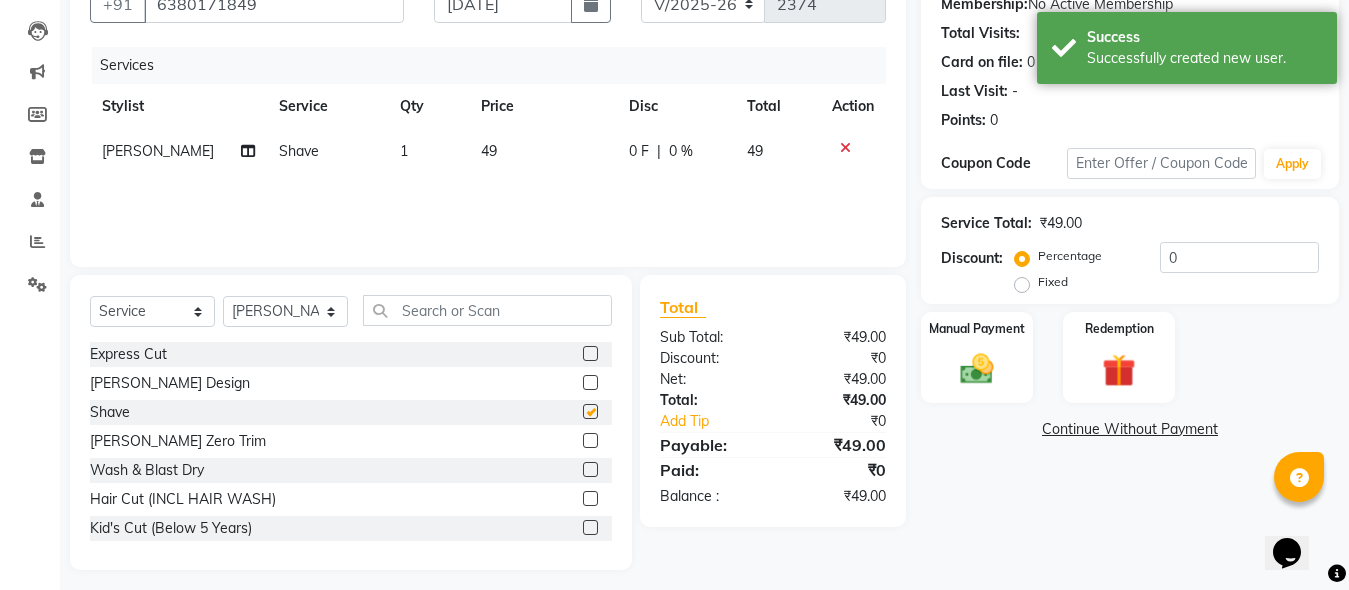 checkbox on "false" 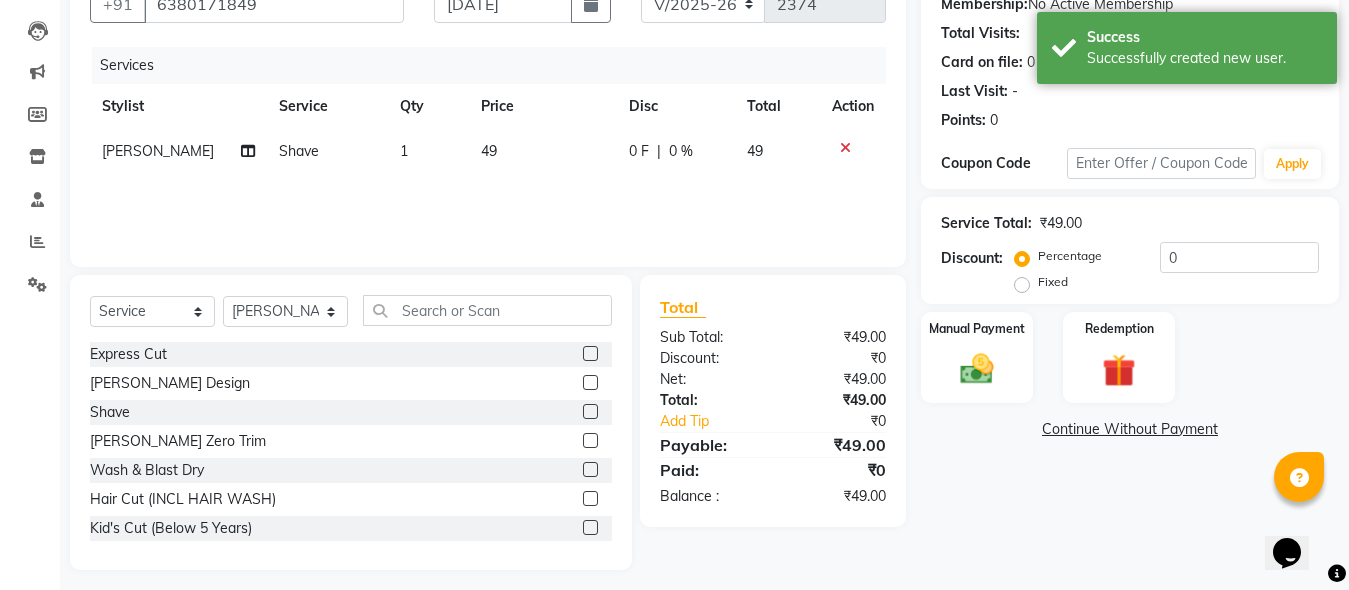 scroll, scrollTop: 211, scrollLeft: 0, axis: vertical 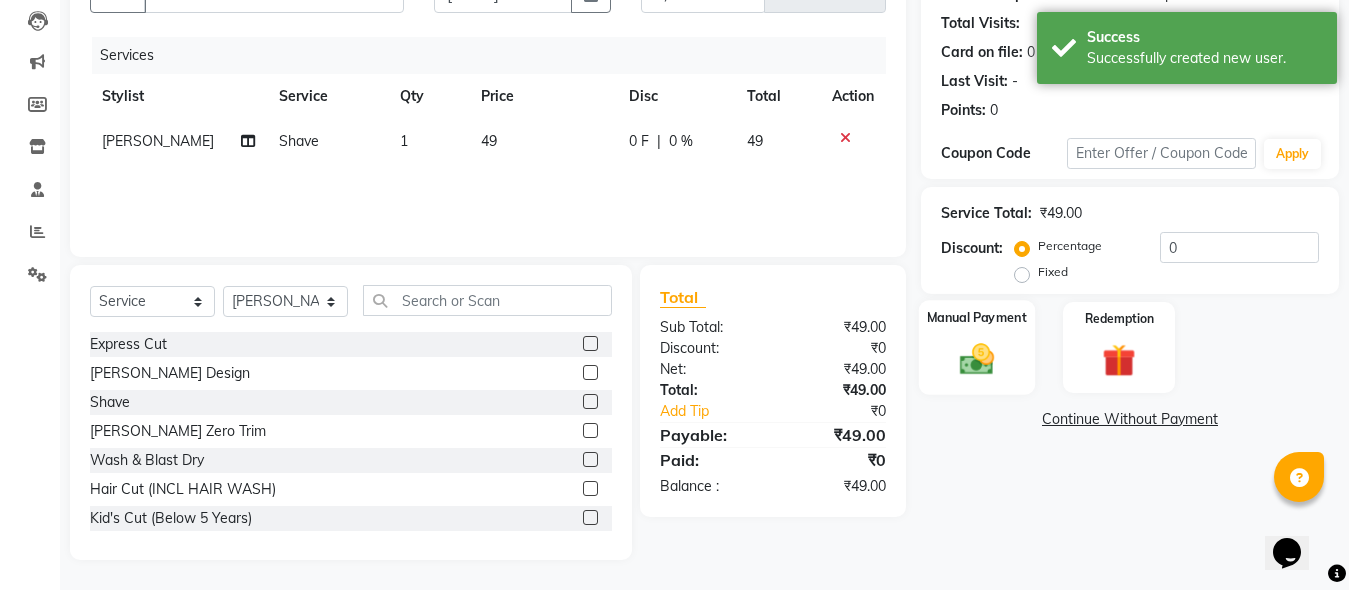 click on "Manual Payment" 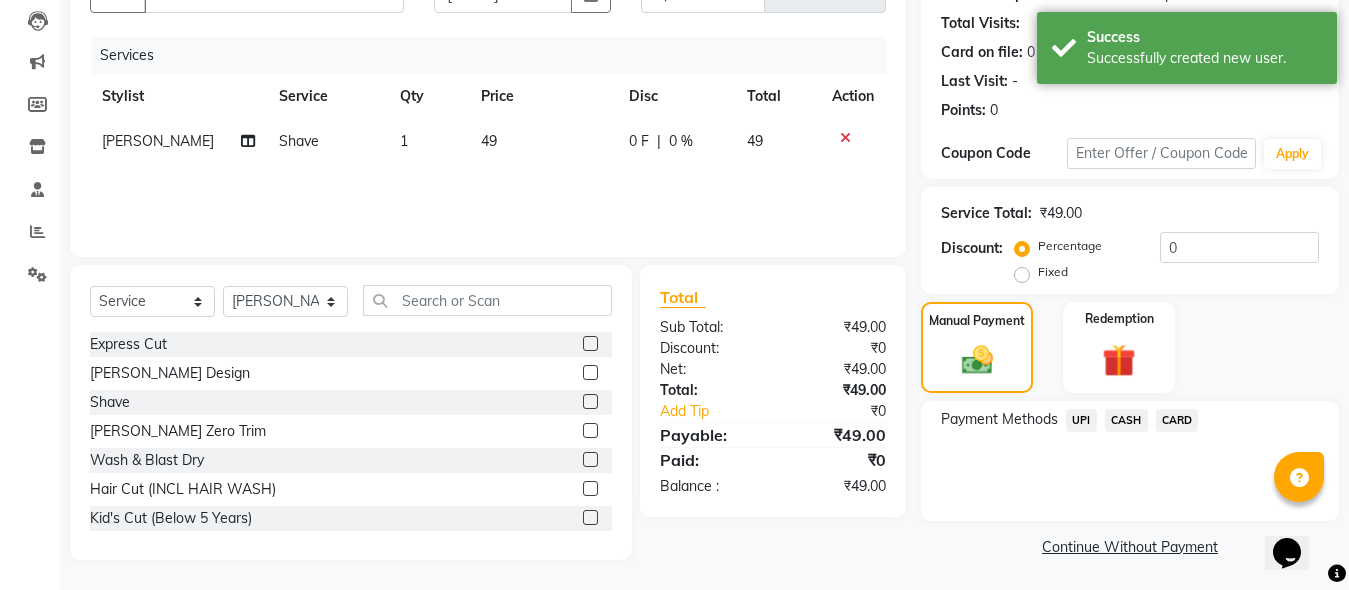 click on "CASH" 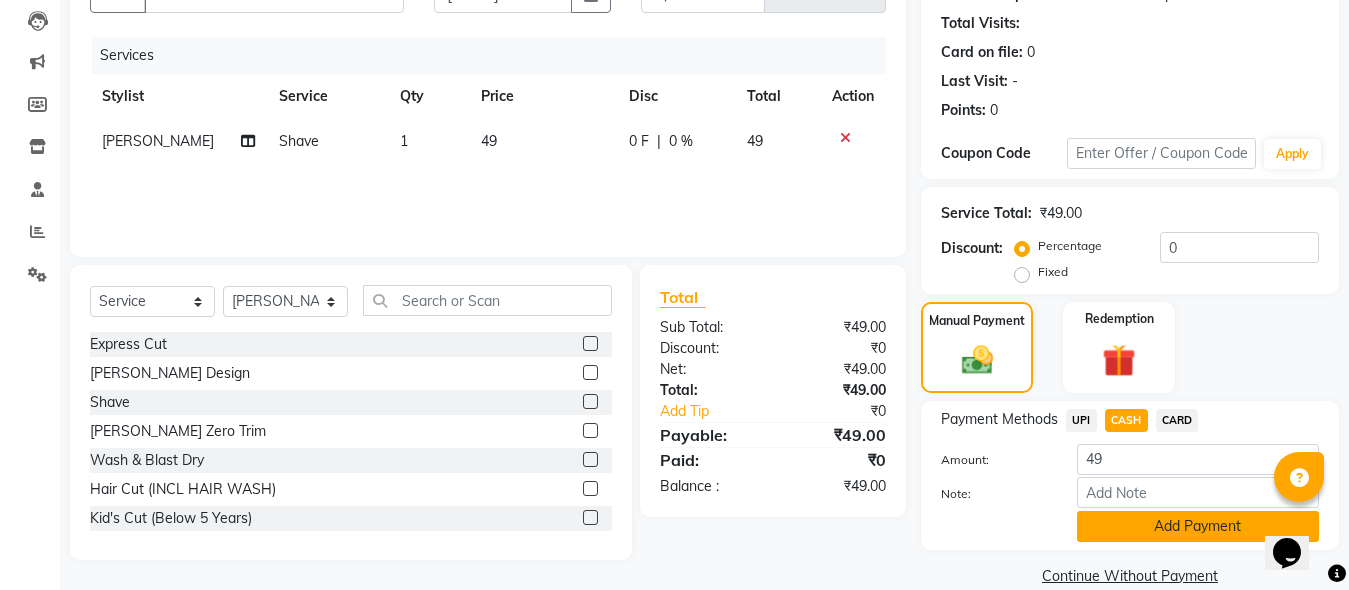 click on "Add Payment" 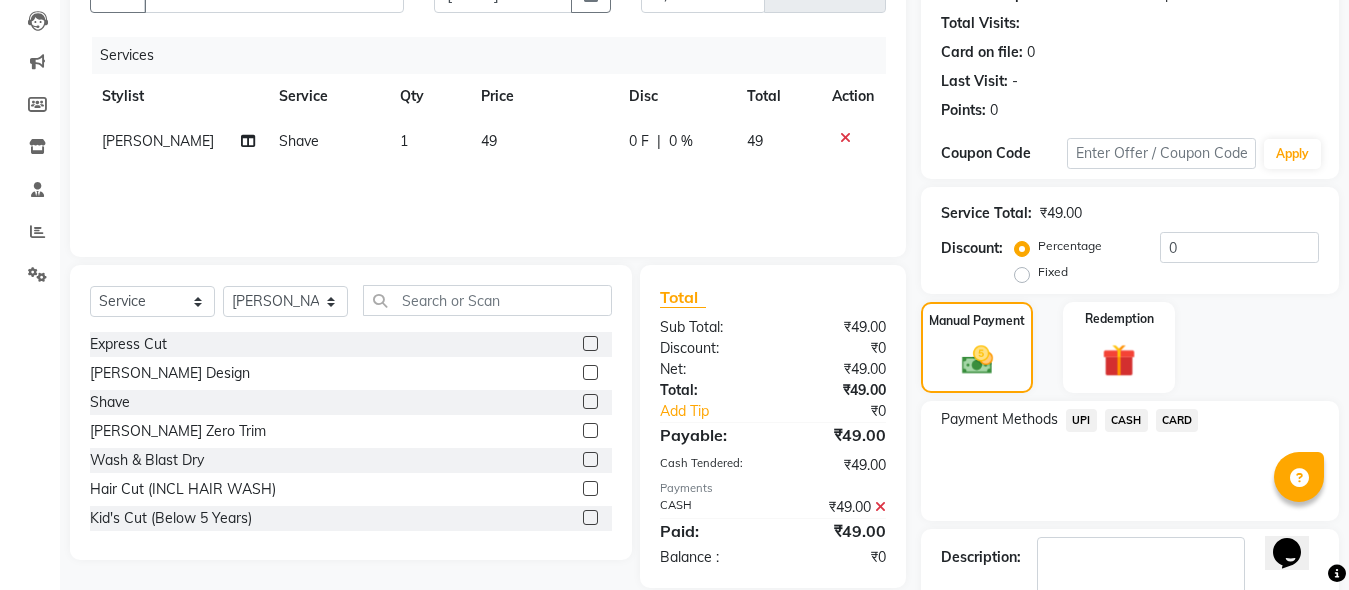 scroll, scrollTop: 326, scrollLeft: 0, axis: vertical 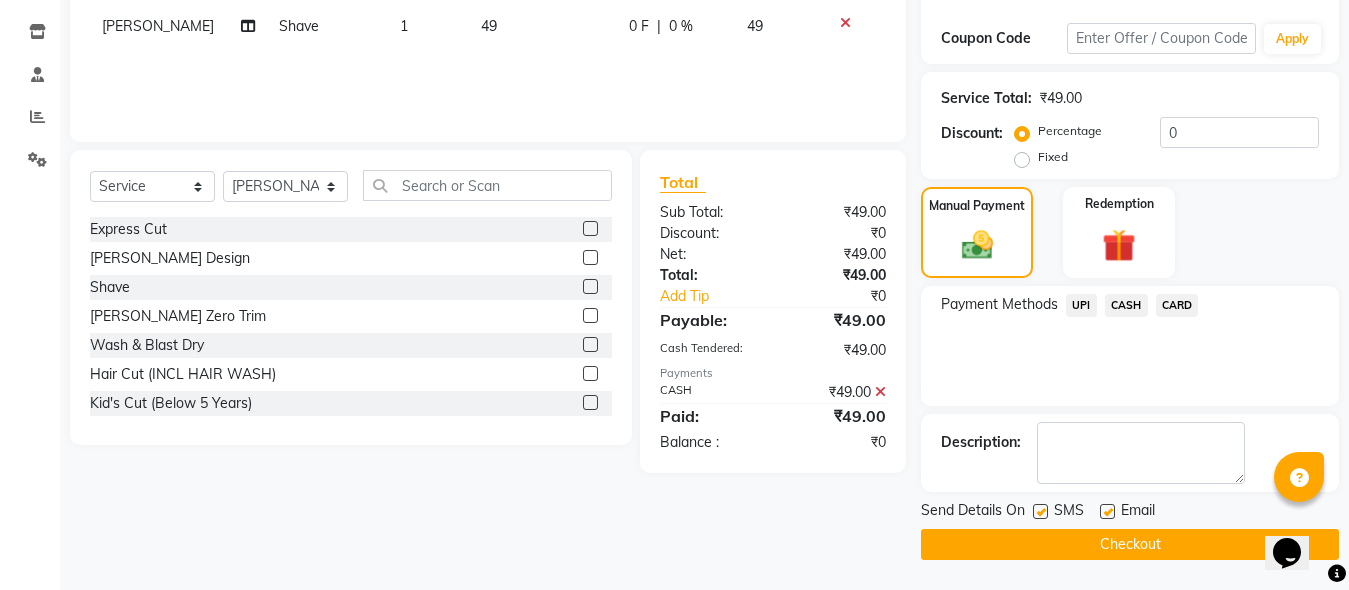 click on "Send Details On SMS Email  Checkout" 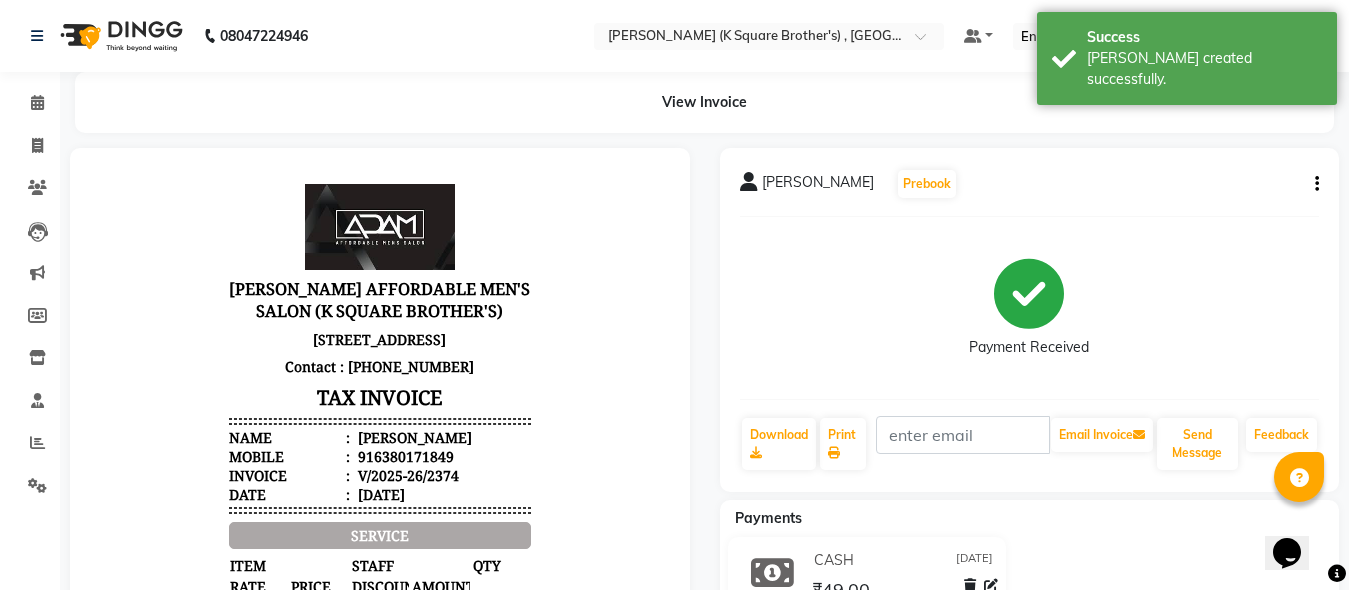 scroll, scrollTop: 0, scrollLeft: 0, axis: both 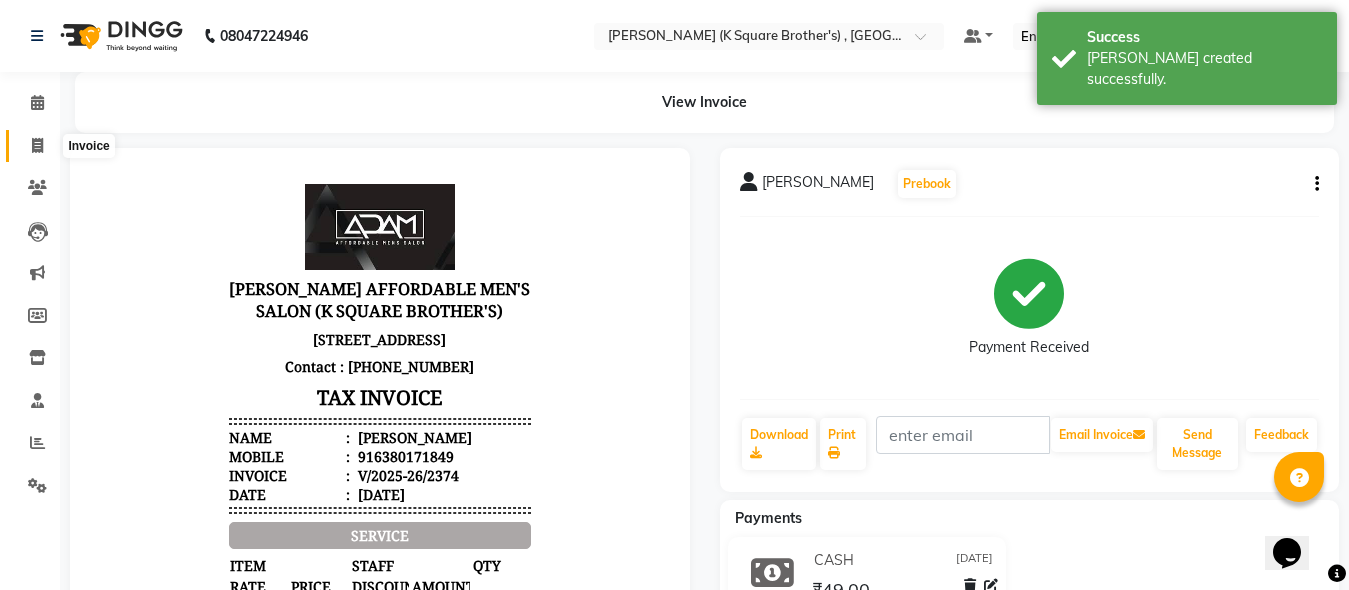 click 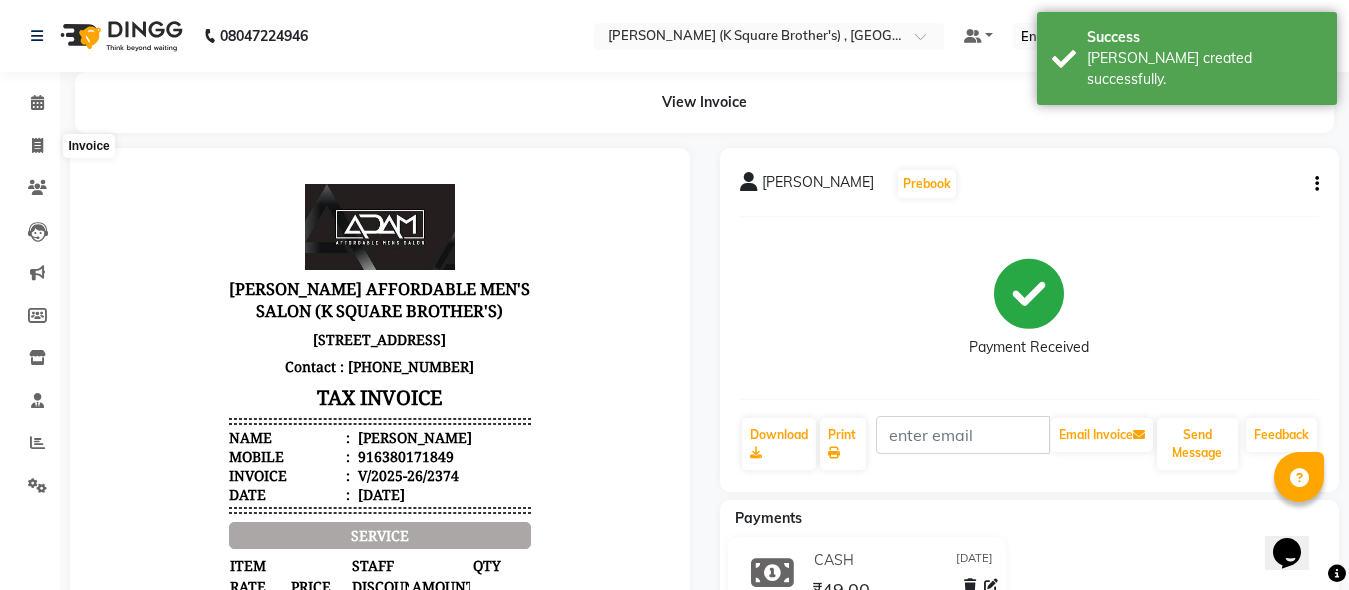 select on "service" 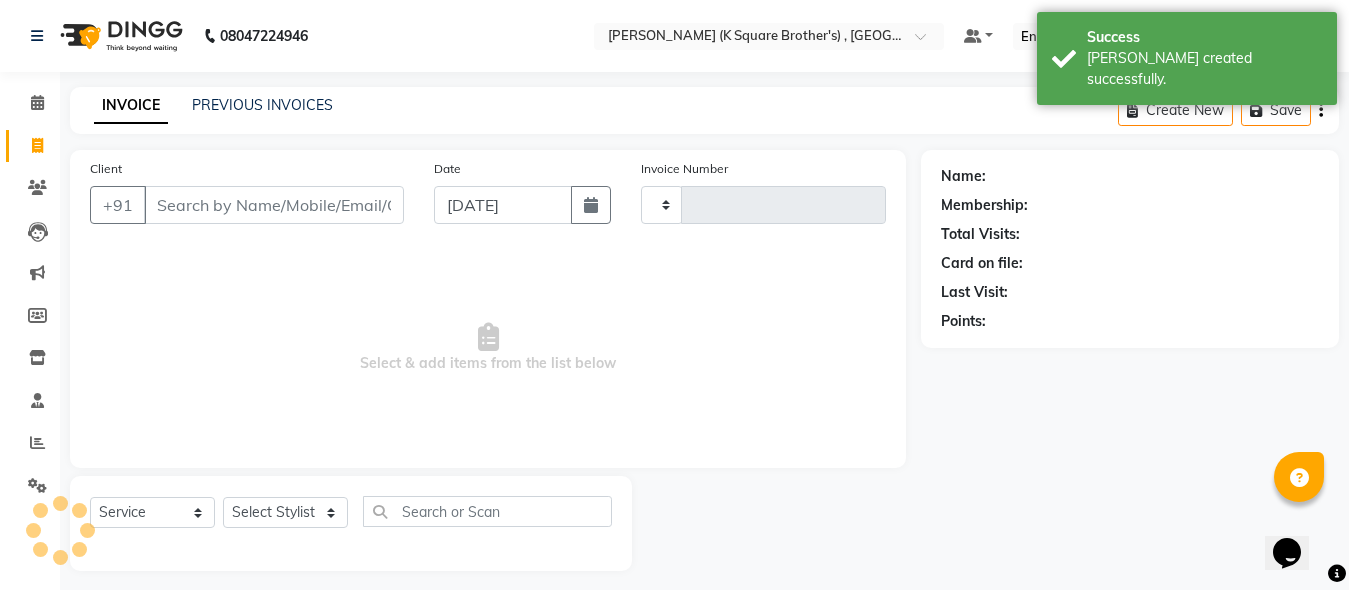 type on "2375" 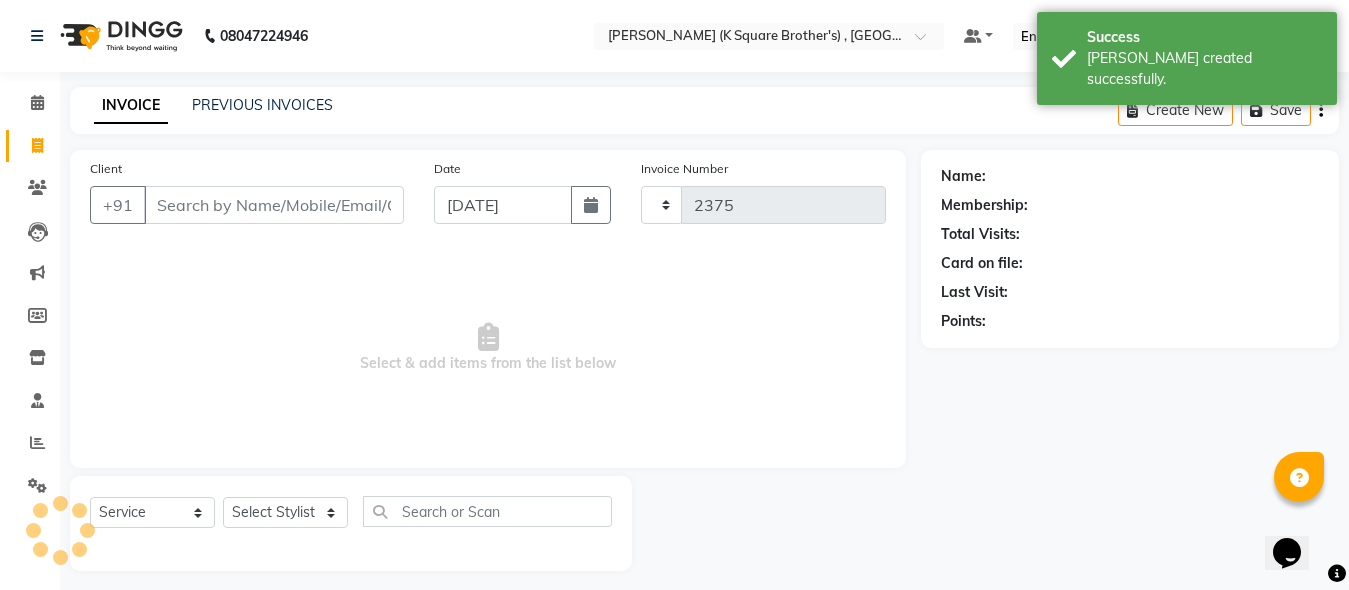 scroll, scrollTop: 11, scrollLeft: 0, axis: vertical 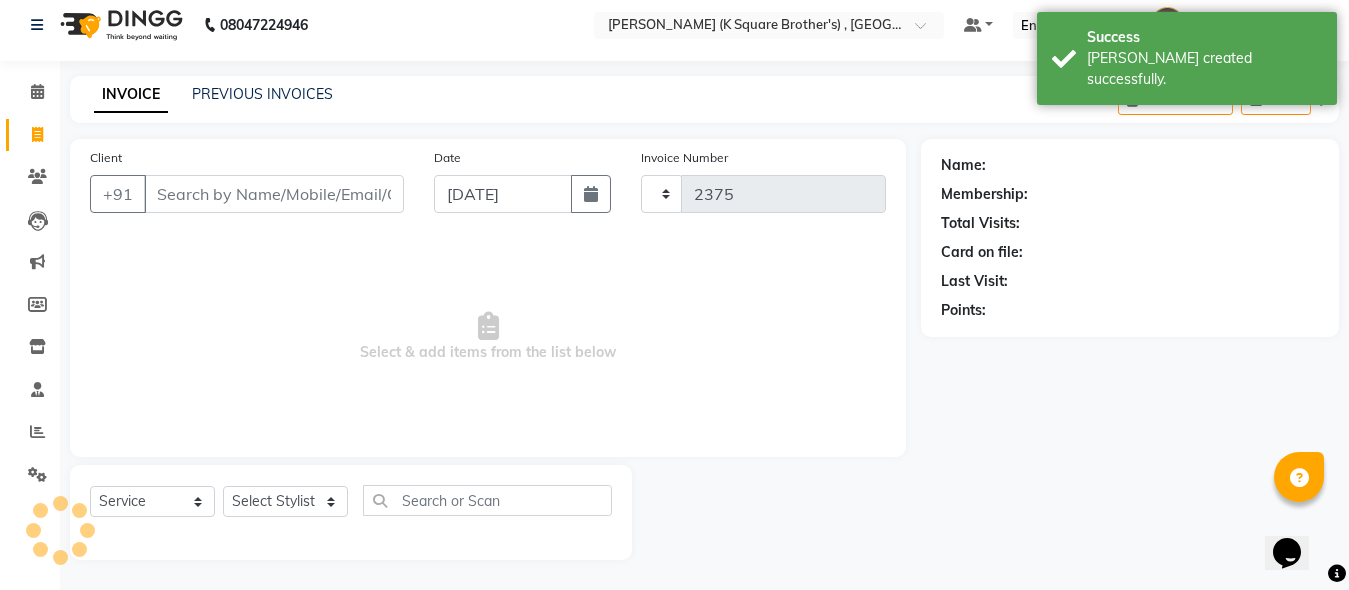 select on "8195" 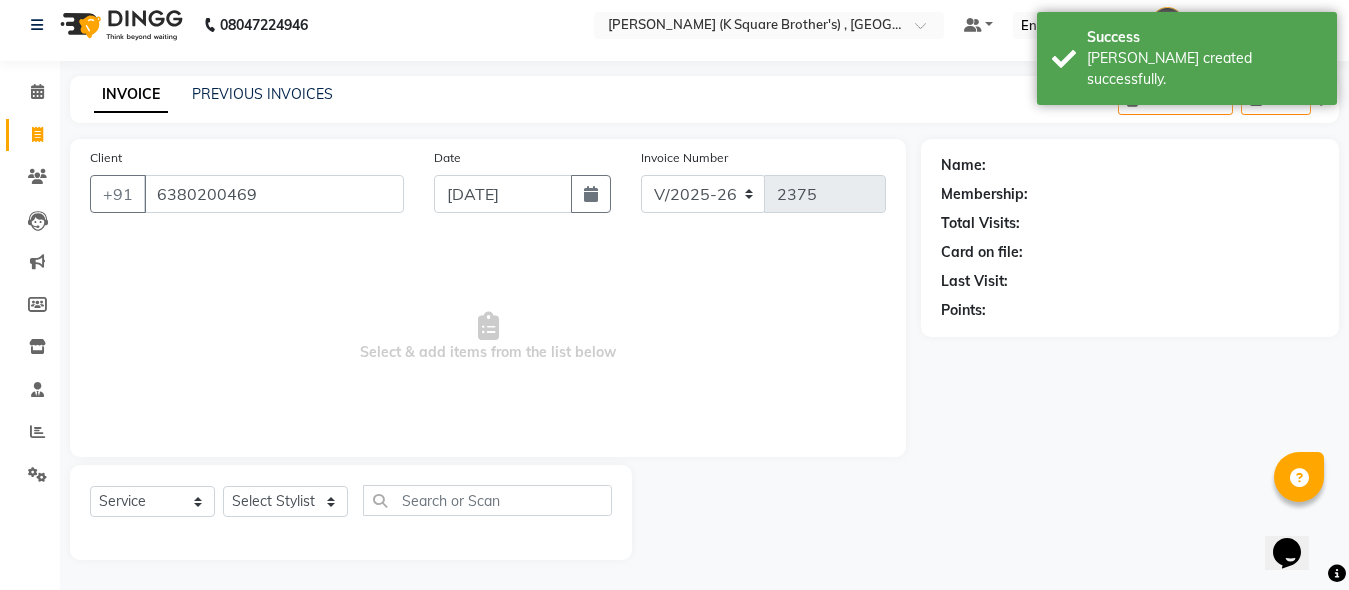 type on "6380200469" 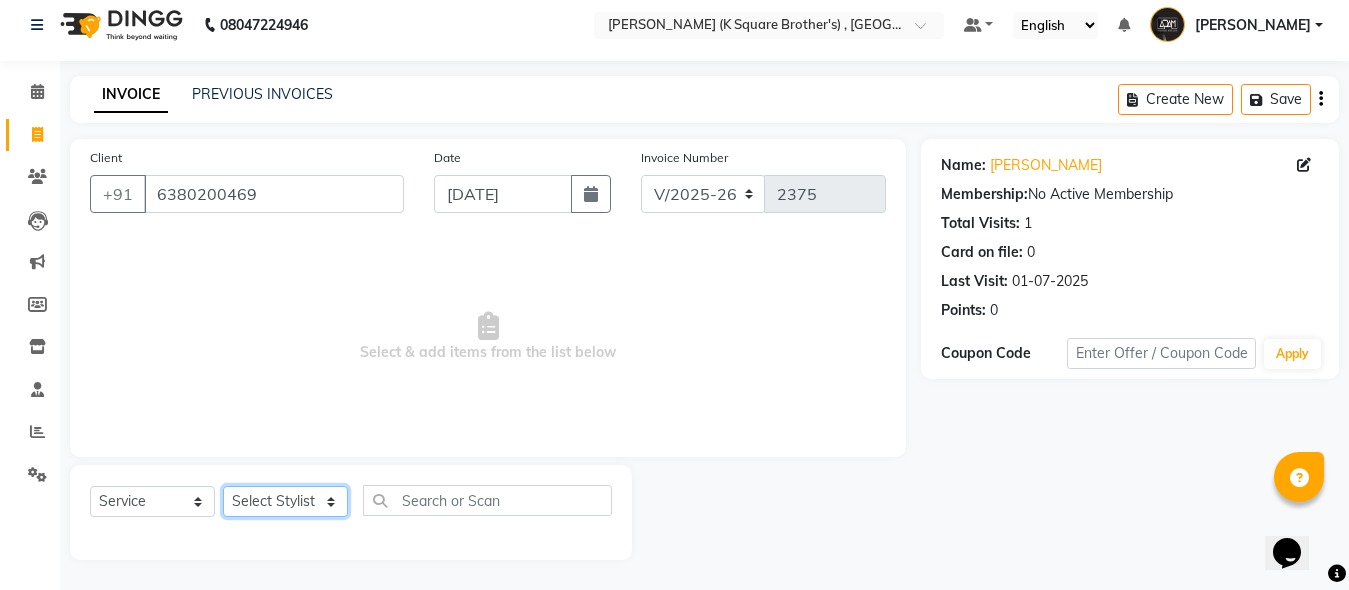 click on "Select Stylist [PERSON_NAME] [PERSON_NAME] [PERSON_NAME]" 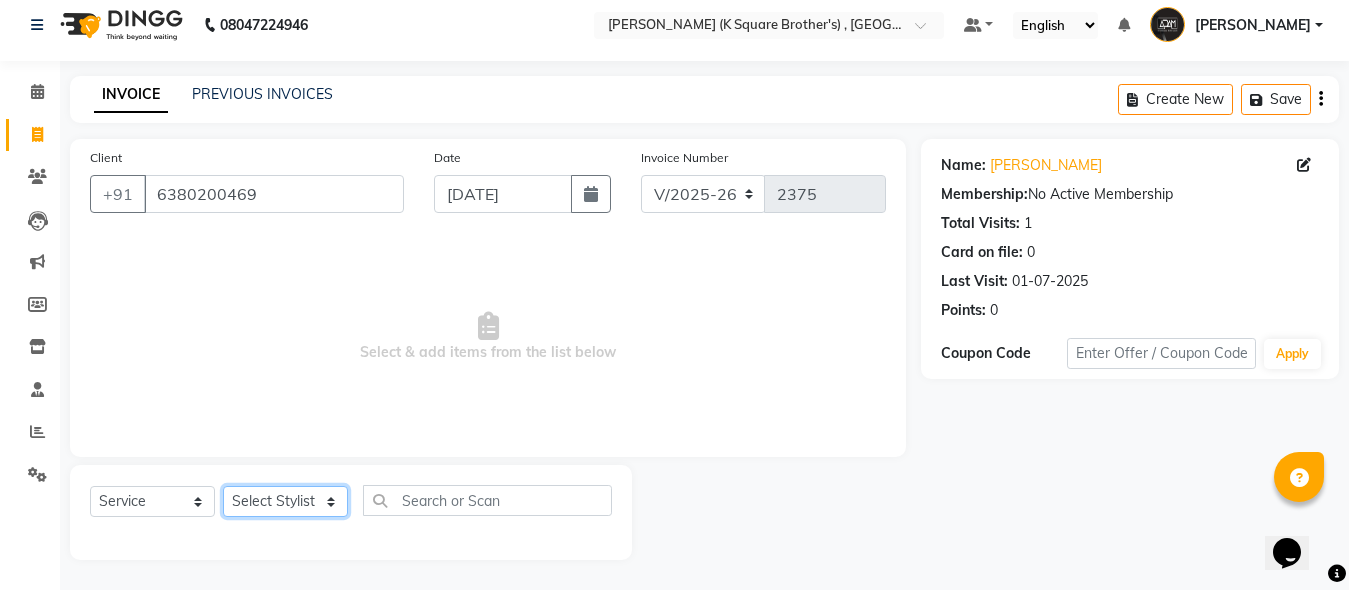 select on "78096" 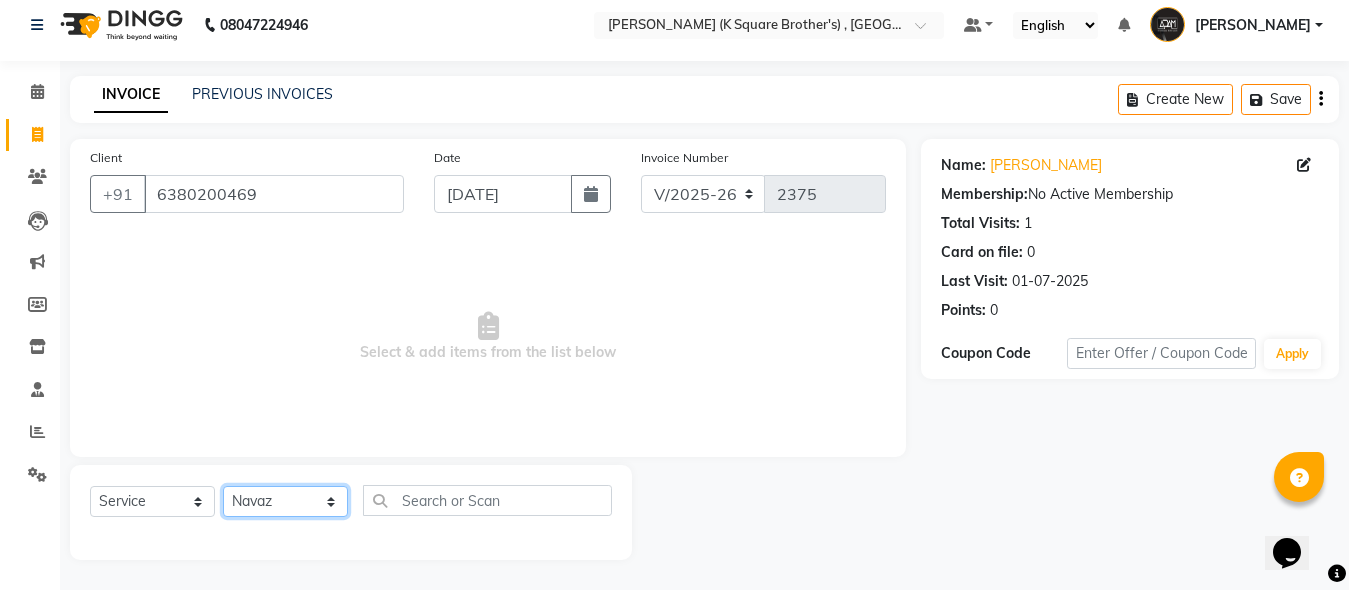 click on "Select Stylist [PERSON_NAME] [PERSON_NAME] [PERSON_NAME]" 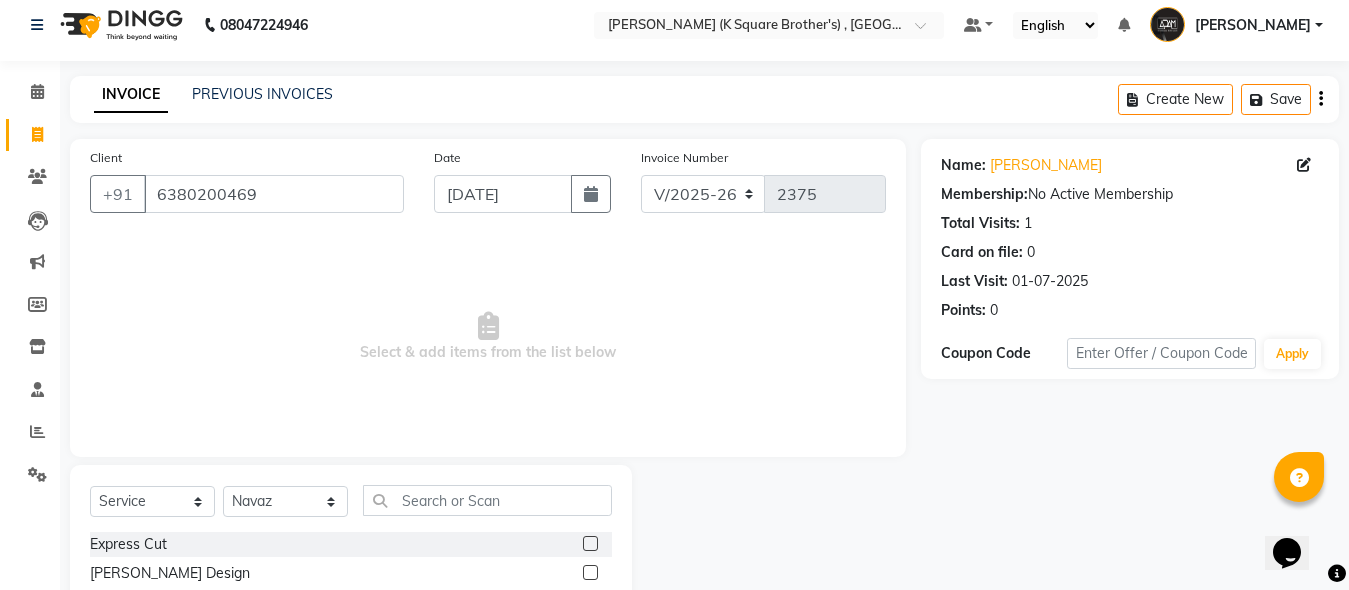drag, startPoint x: 569, startPoint y: 546, endPoint x: 580, endPoint y: 529, distance: 20.248457 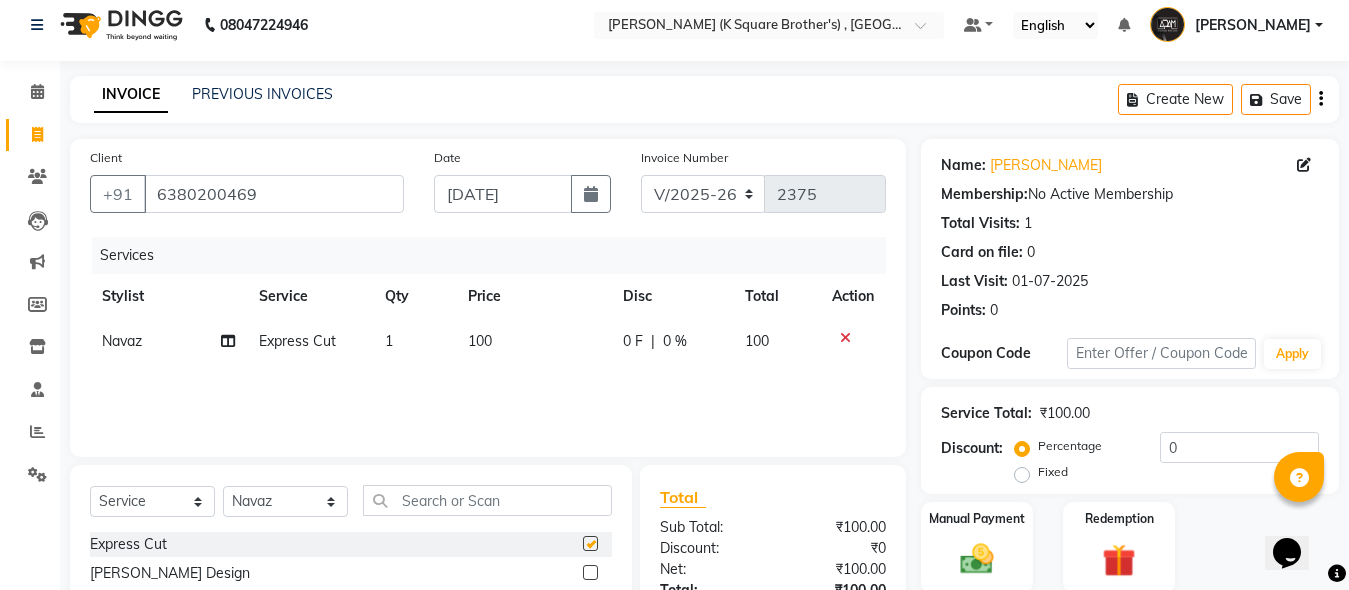 checkbox on "false" 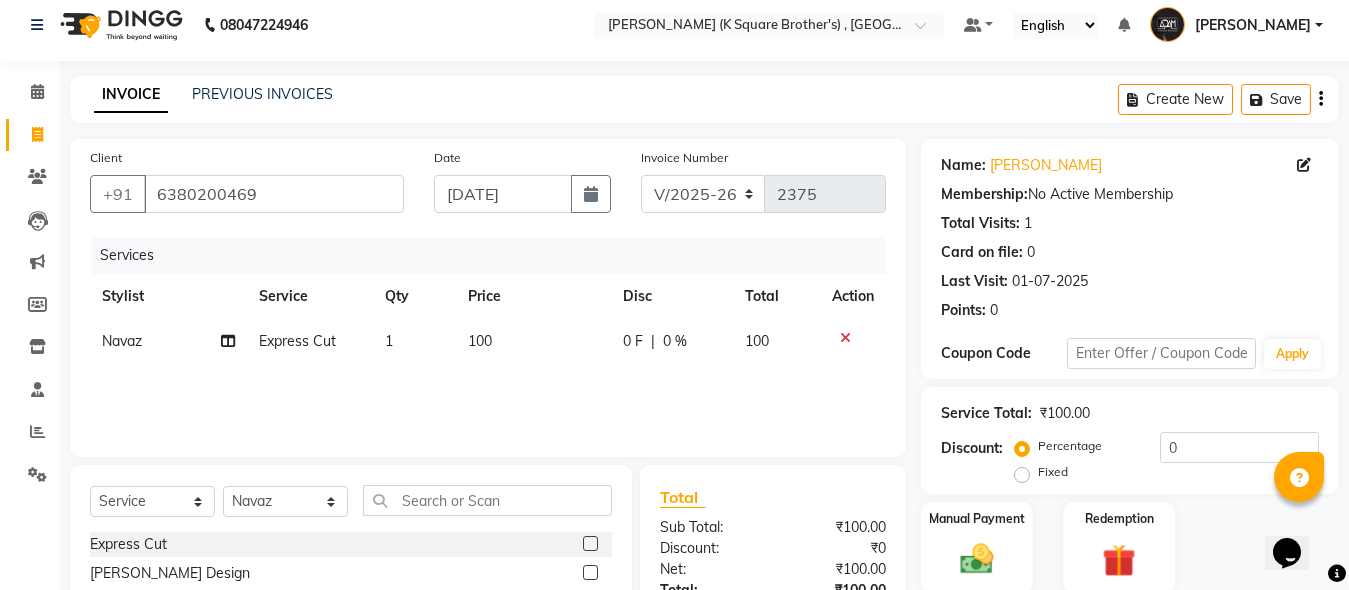 scroll, scrollTop: 211, scrollLeft: 0, axis: vertical 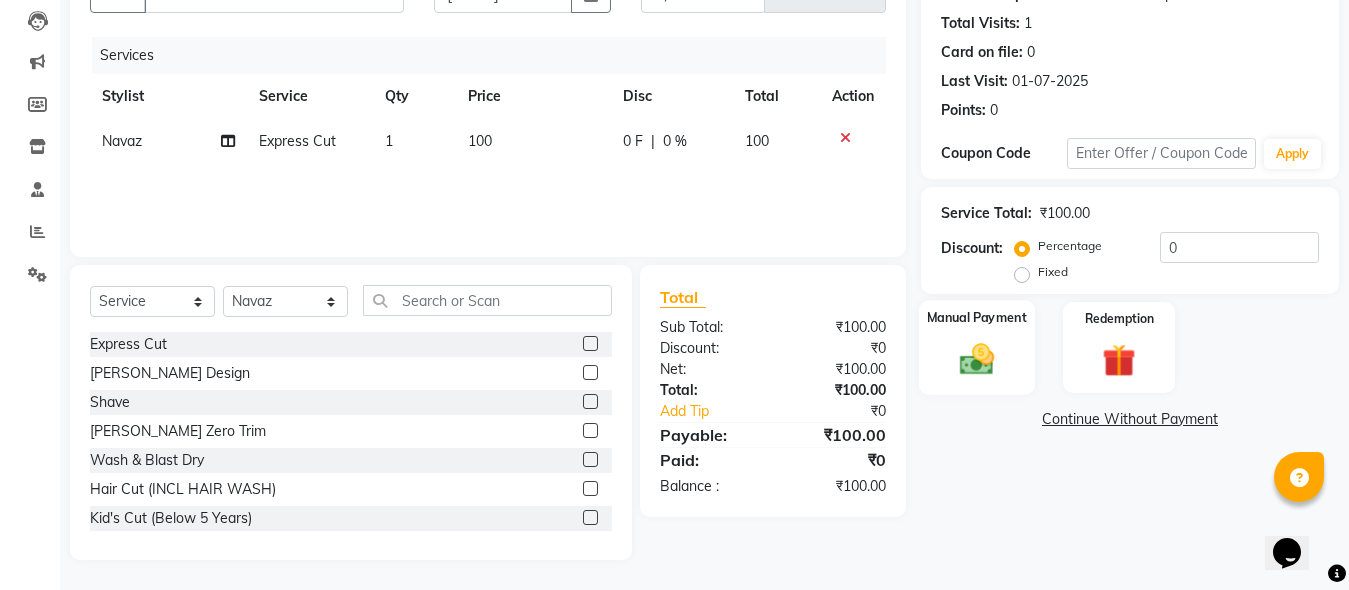 click 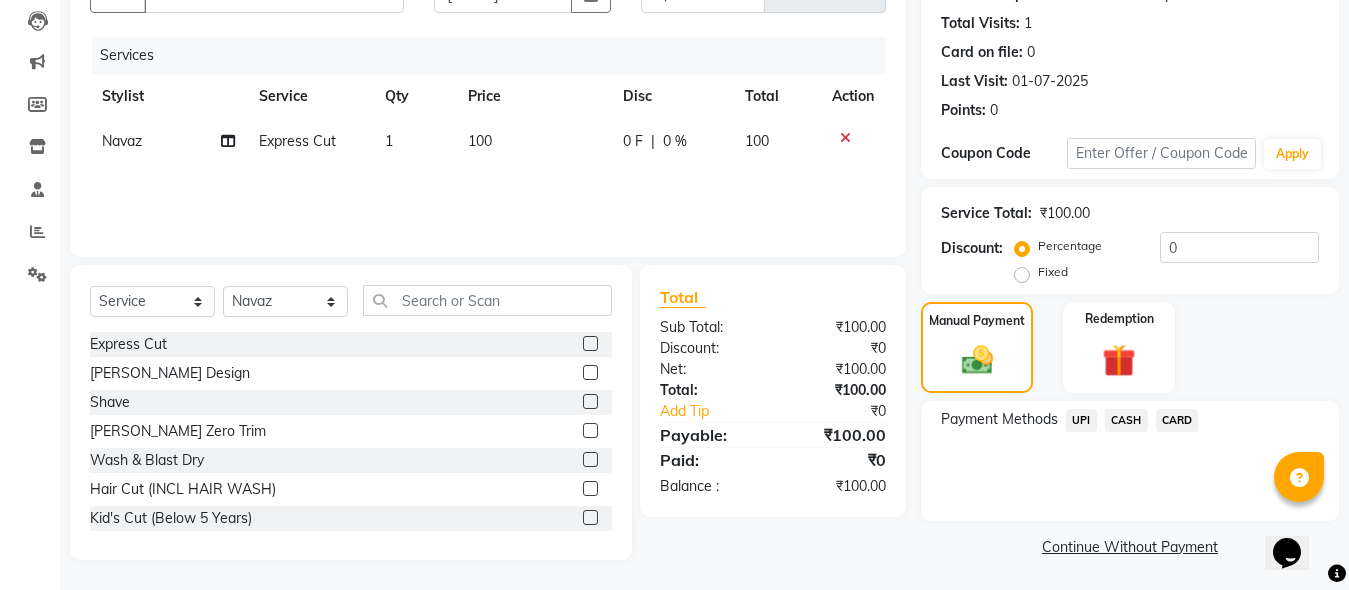 click on "UPI" 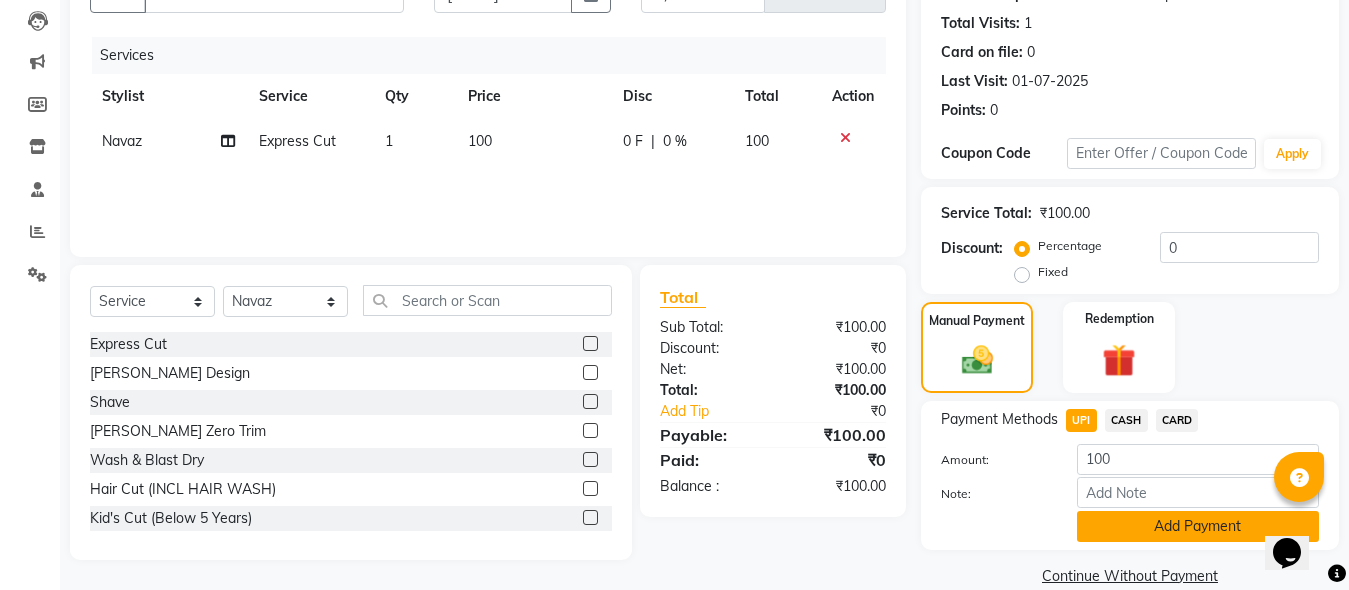 click on "Add Payment" 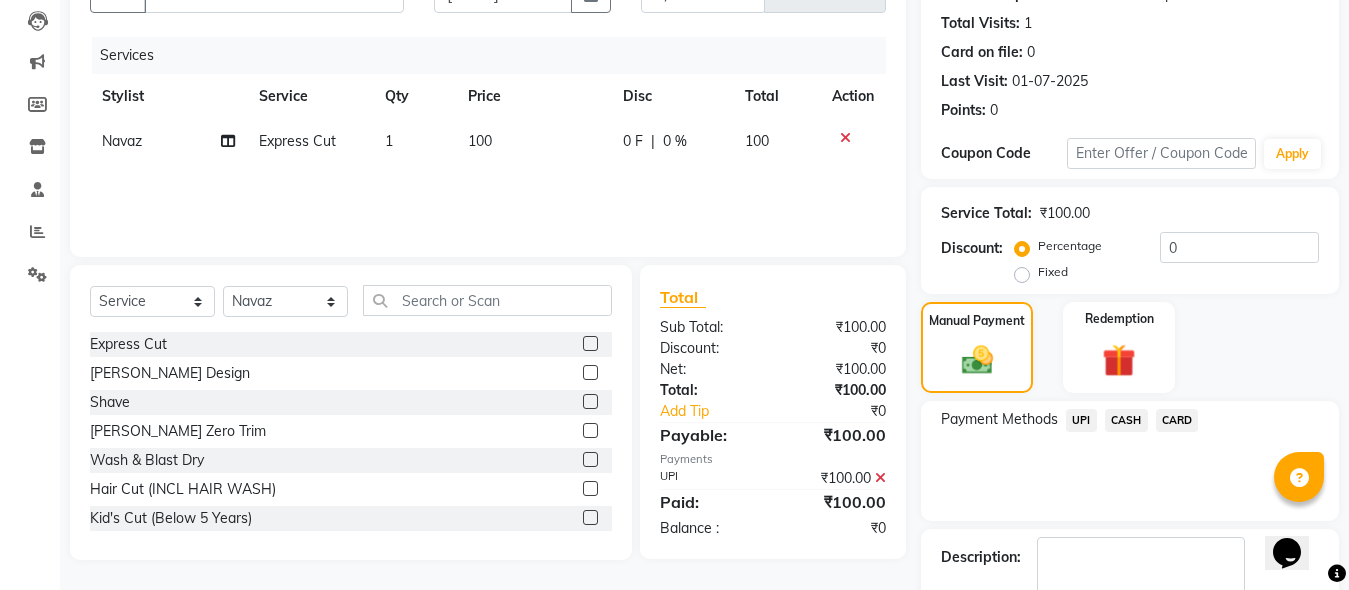 scroll, scrollTop: 326, scrollLeft: 0, axis: vertical 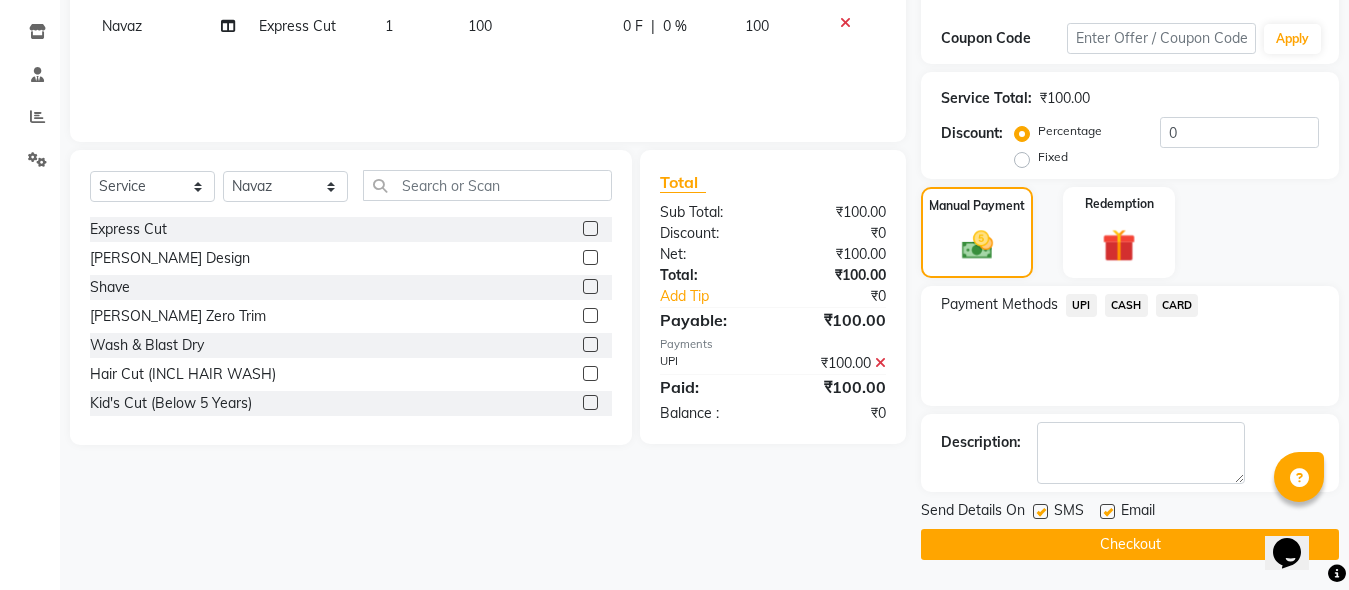 click on "Checkout" 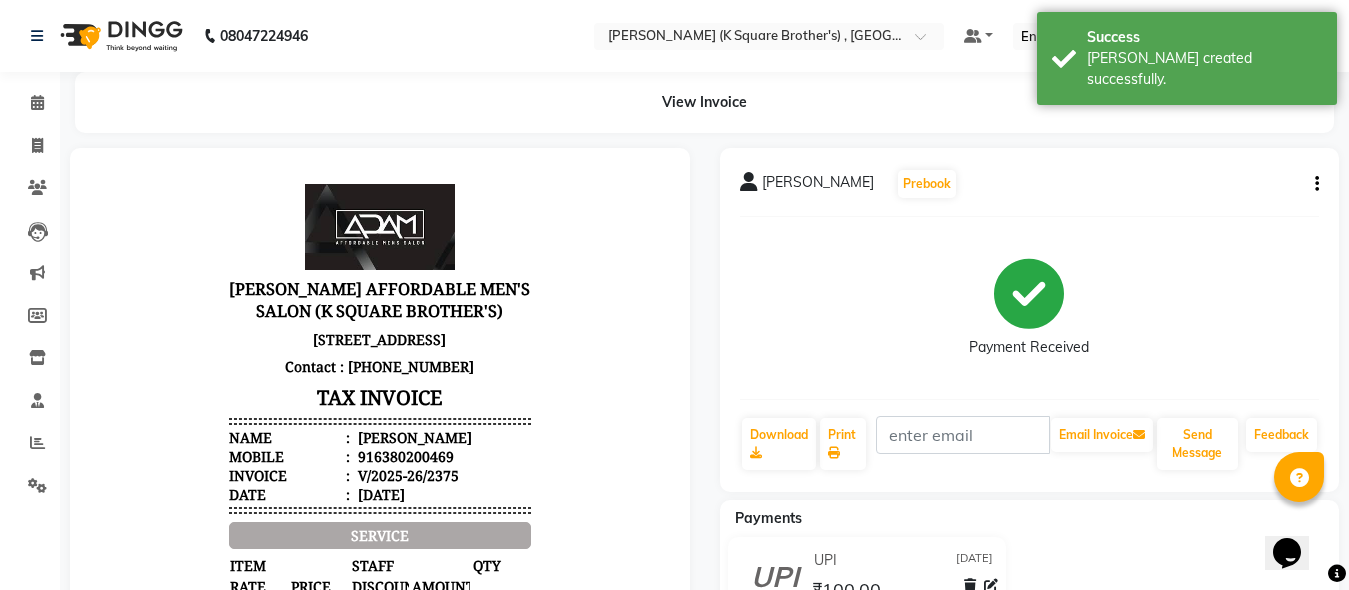 scroll, scrollTop: 0, scrollLeft: 0, axis: both 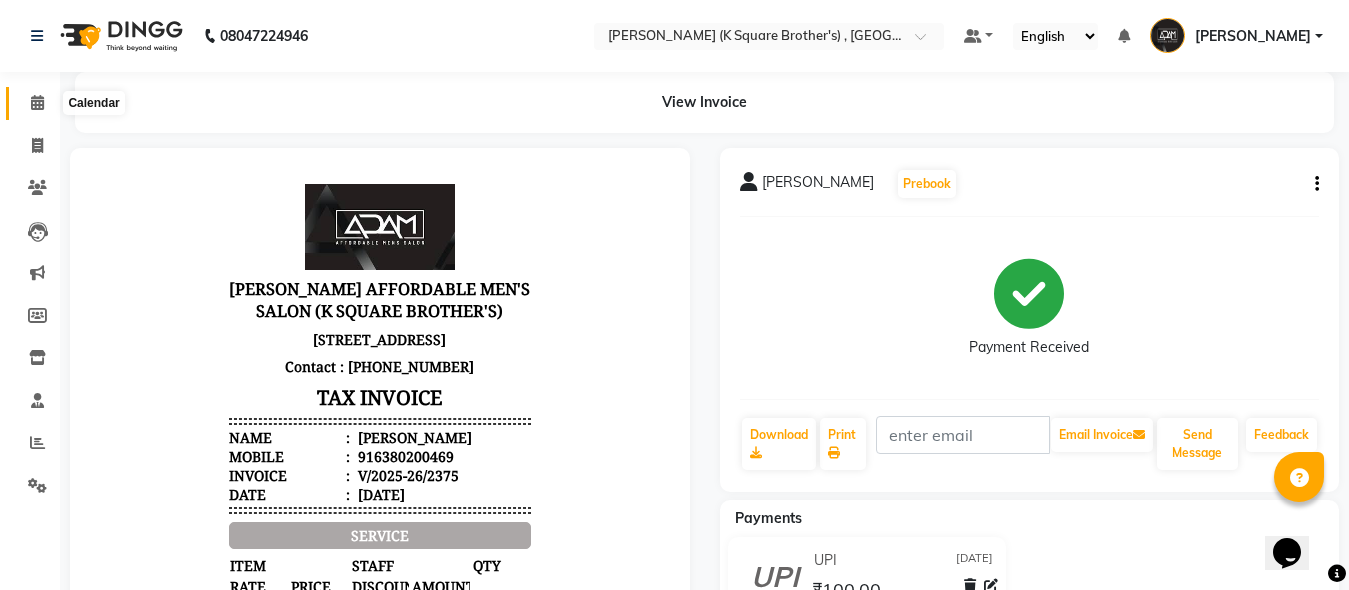 click 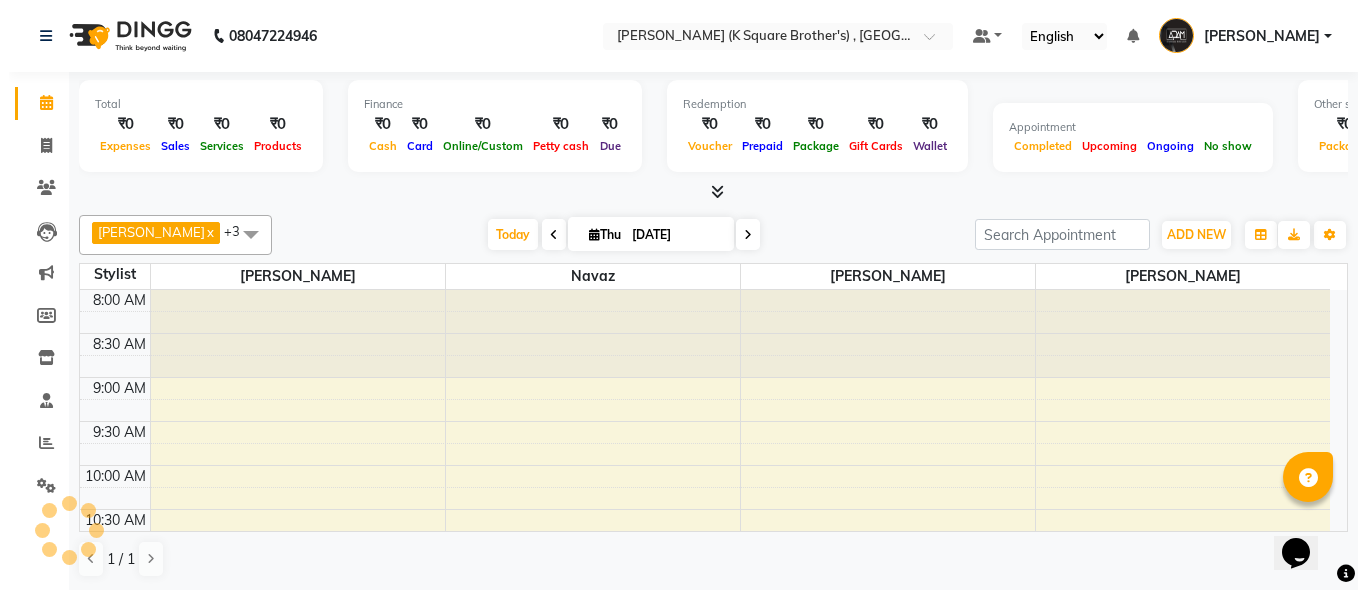 scroll, scrollTop: 0, scrollLeft: 0, axis: both 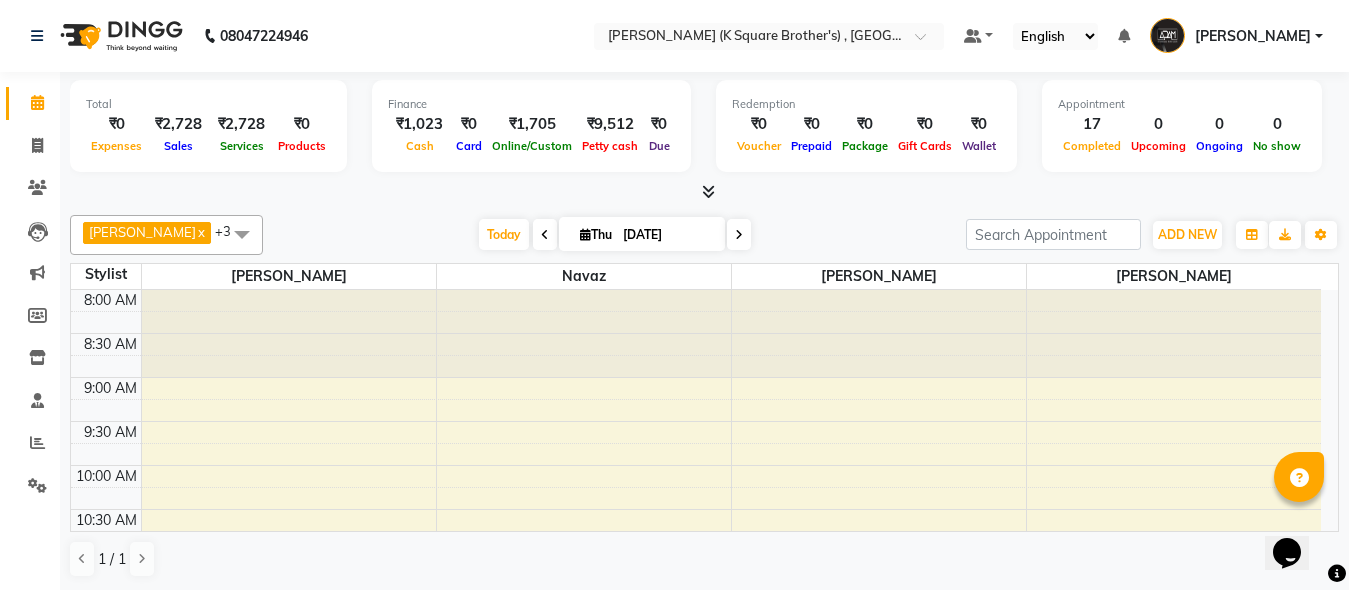 click 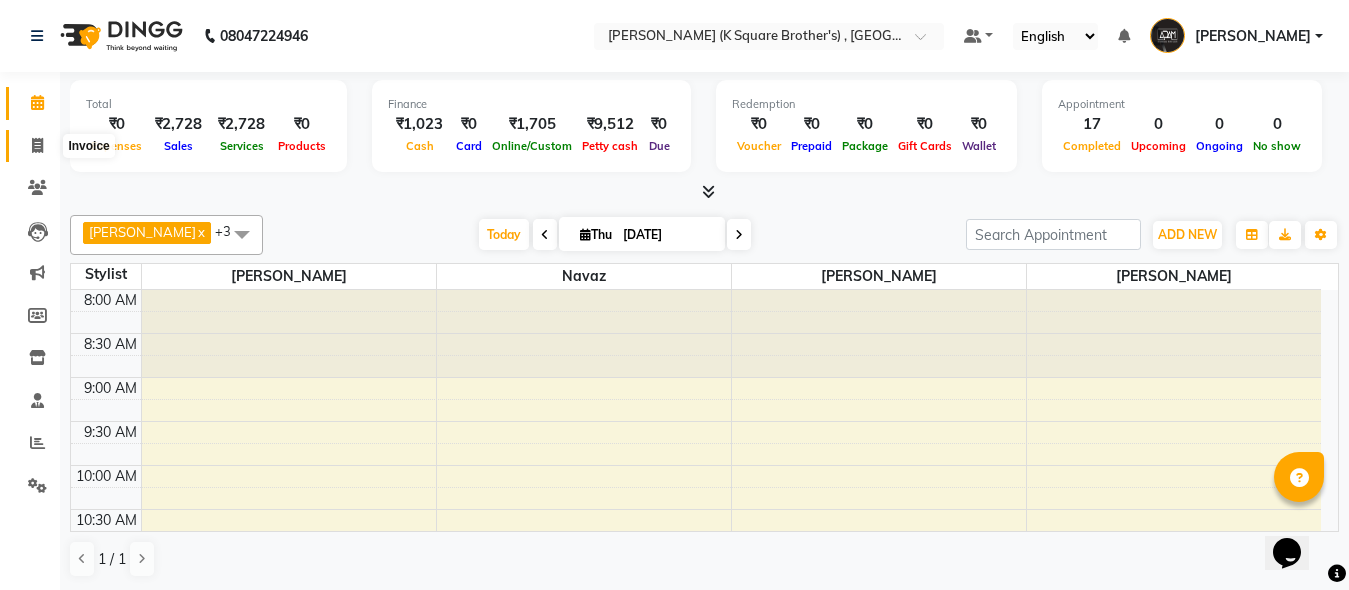 click 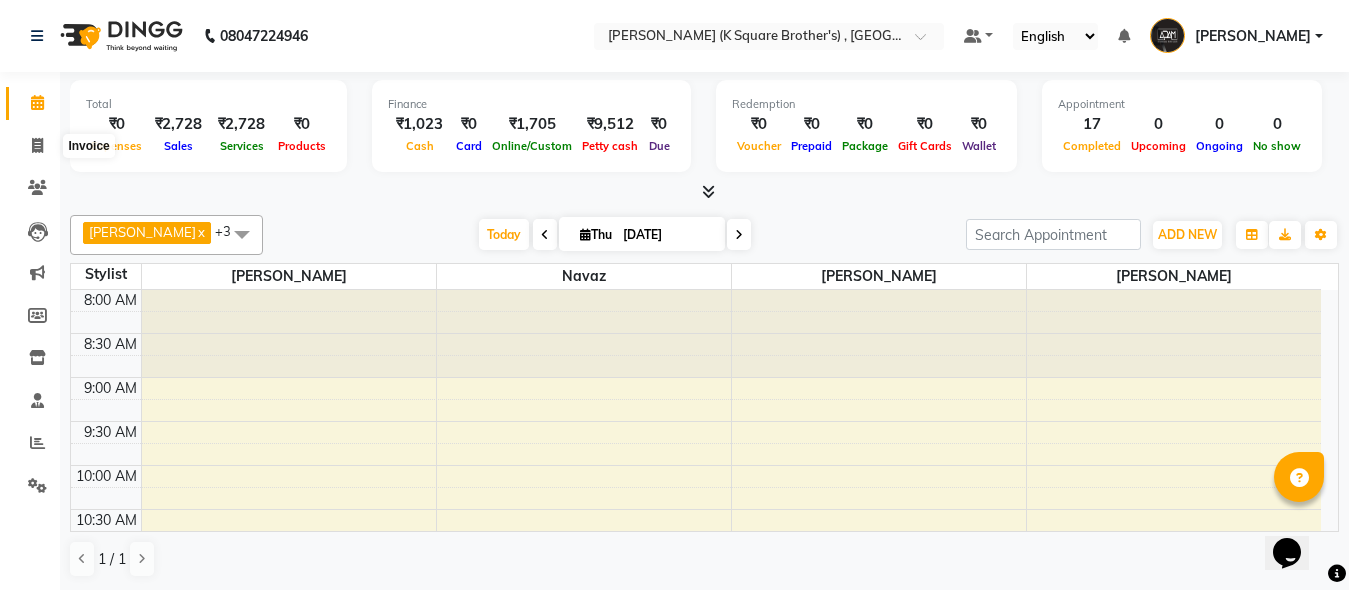 select on "service" 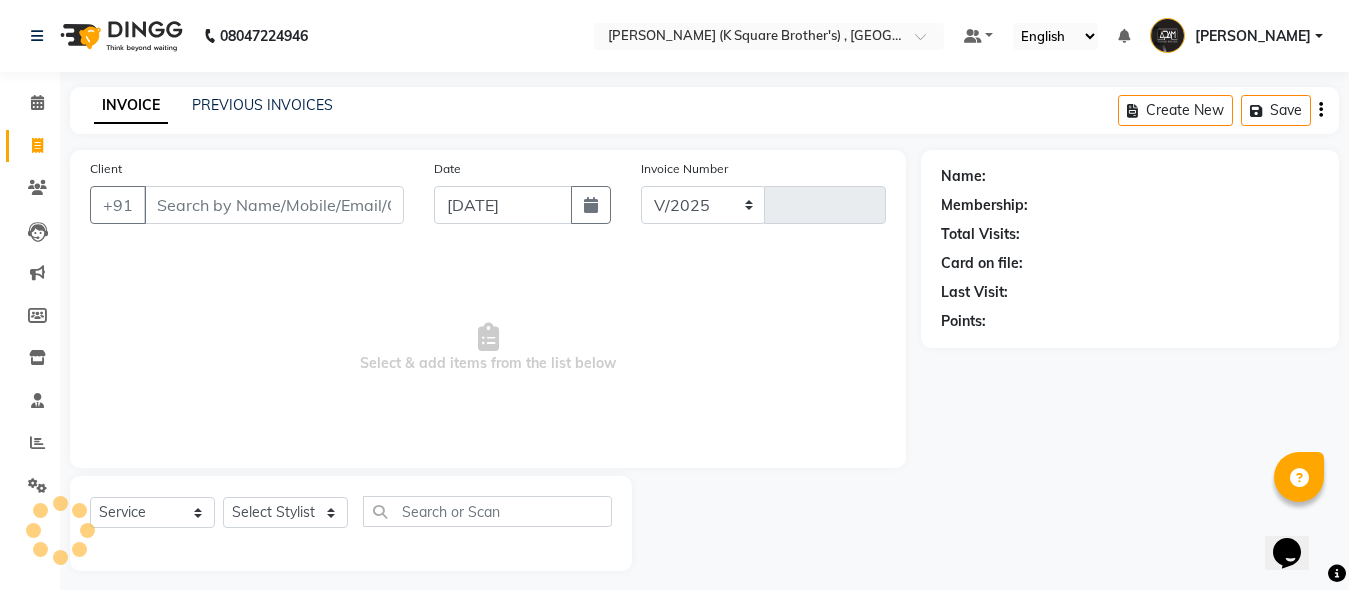 select on "8195" 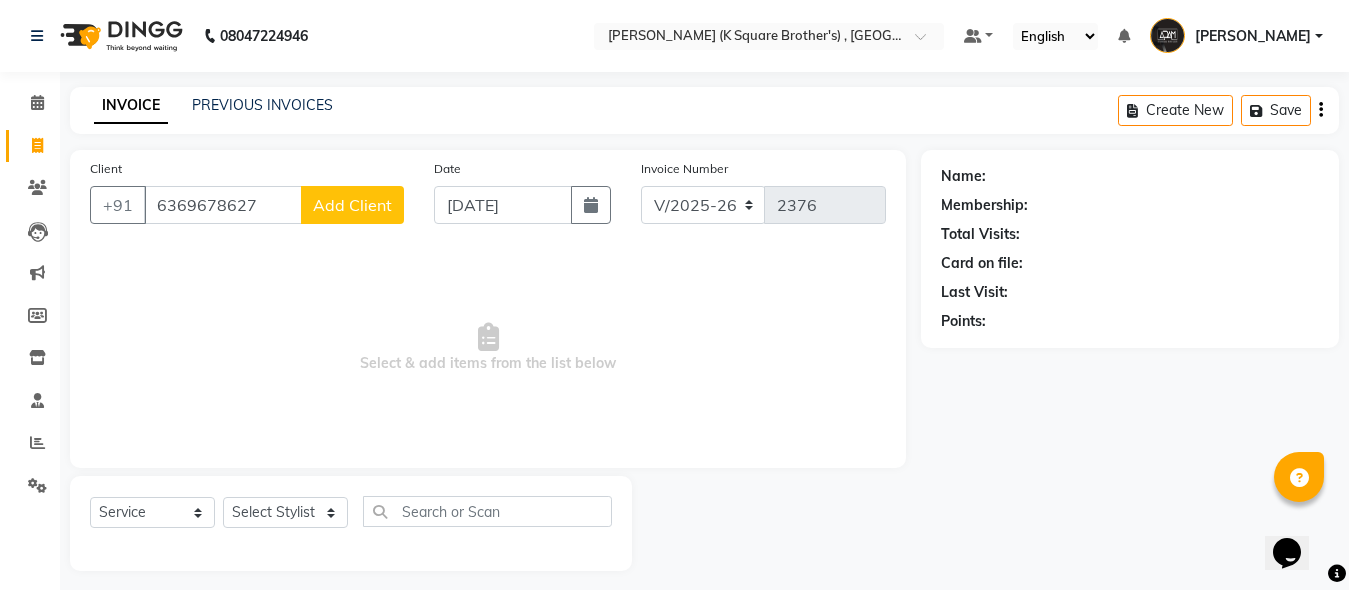 type on "6369678627" 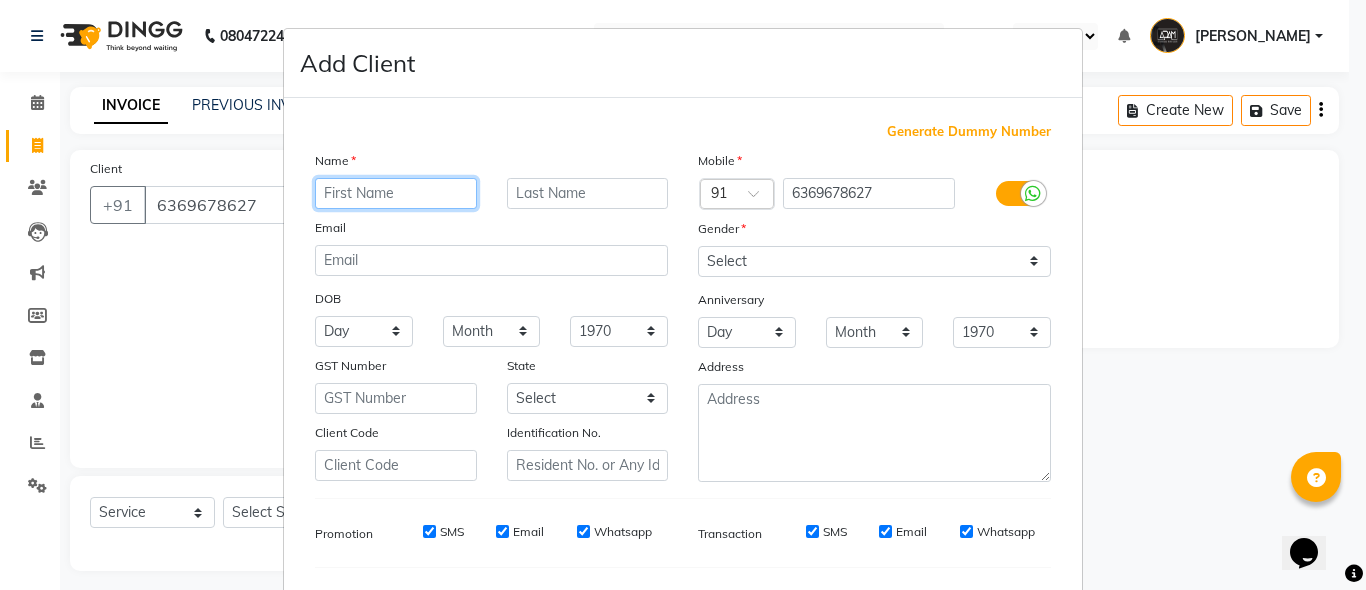 paste on "SANJAY" 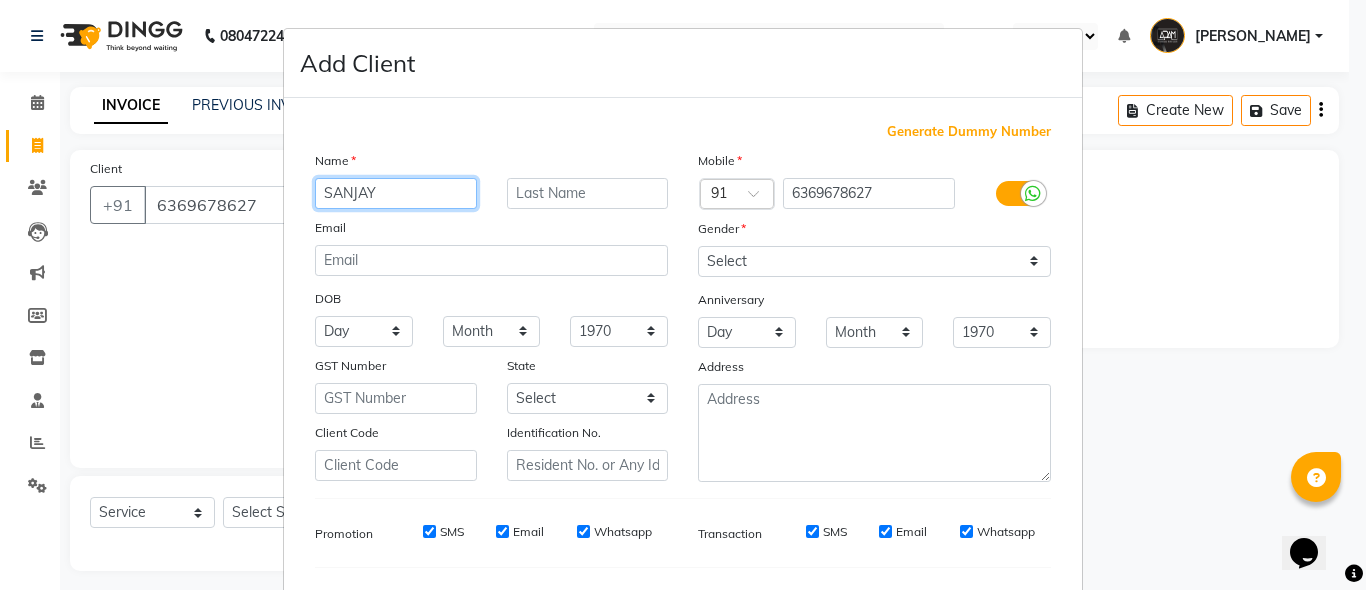 type on "SANJAY" 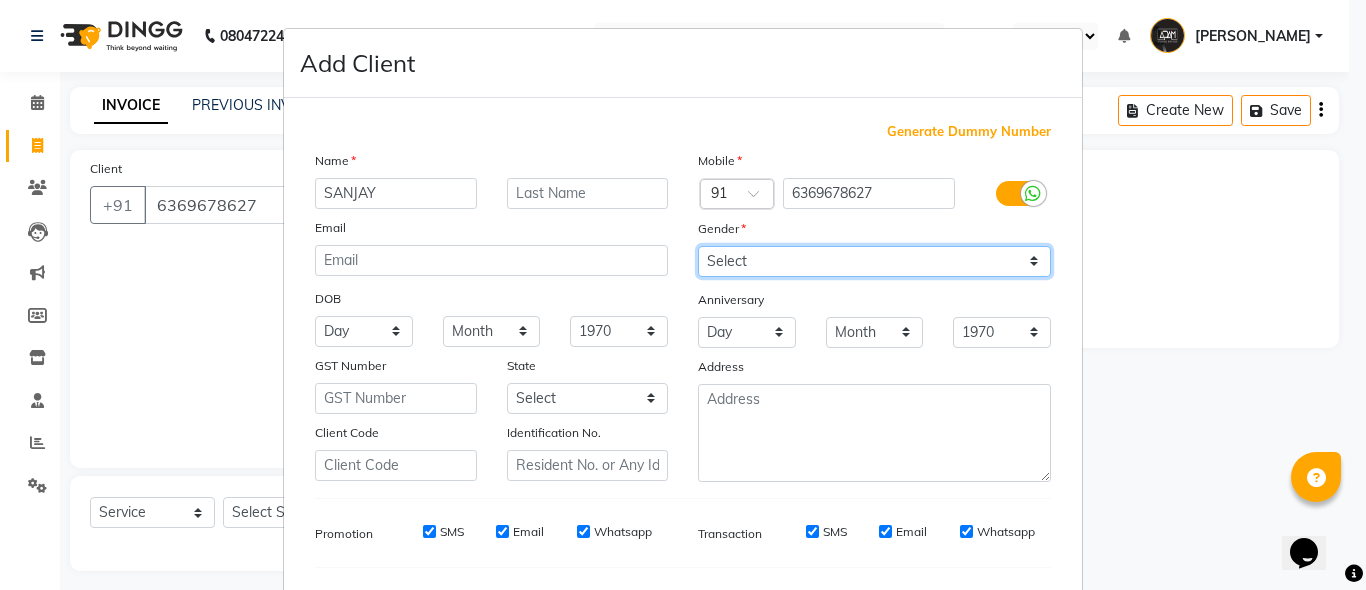 click on "Select [DEMOGRAPHIC_DATA] [DEMOGRAPHIC_DATA] Other Prefer Not To Say" at bounding box center [874, 261] 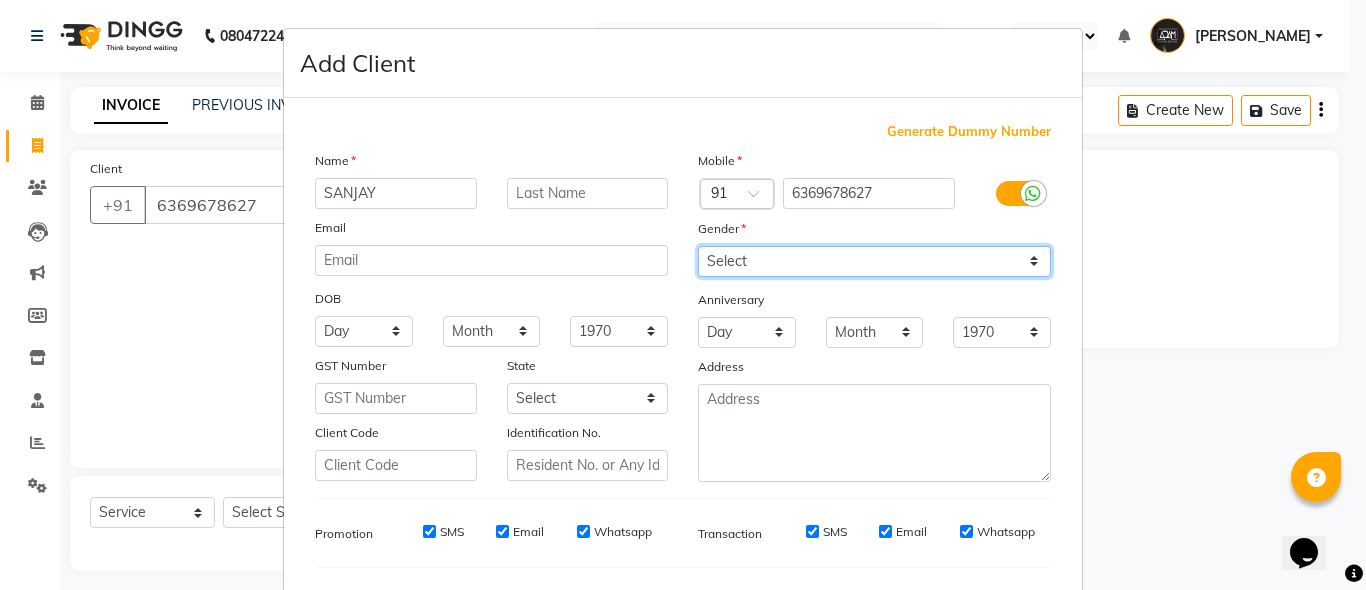 click on "Select [DEMOGRAPHIC_DATA] [DEMOGRAPHIC_DATA] Other Prefer Not To Say" at bounding box center (874, 261) 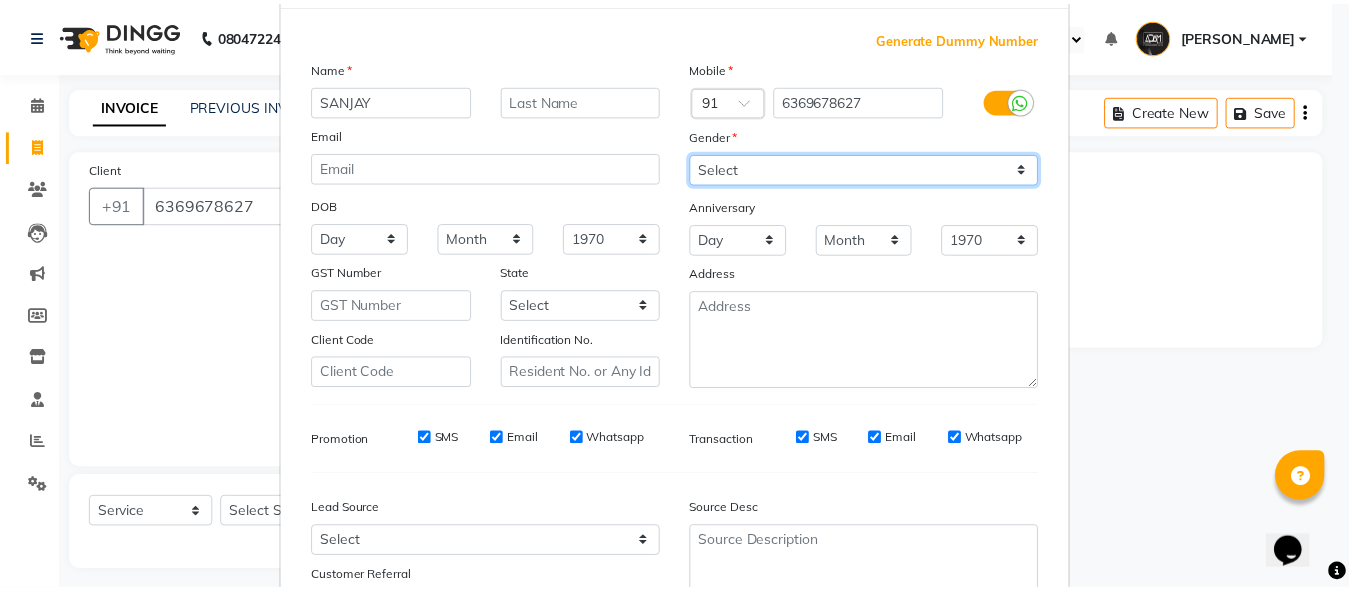 scroll, scrollTop: 259, scrollLeft: 0, axis: vertical 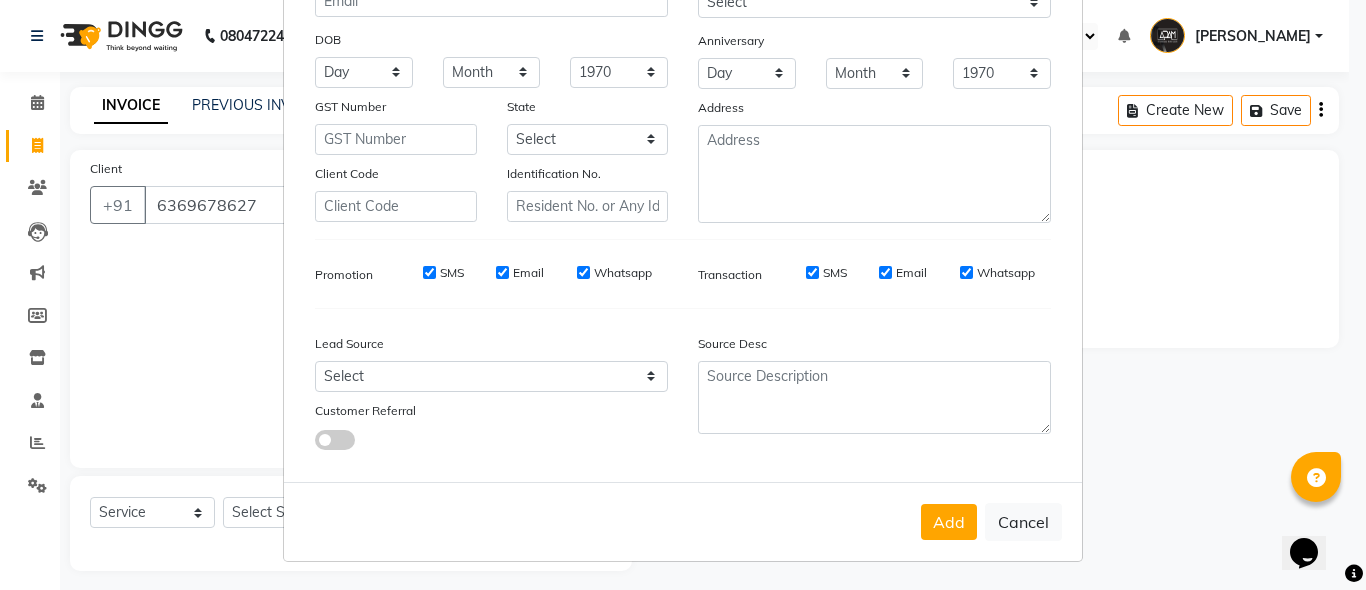 click on "Add" at bounding box center [949, 522] 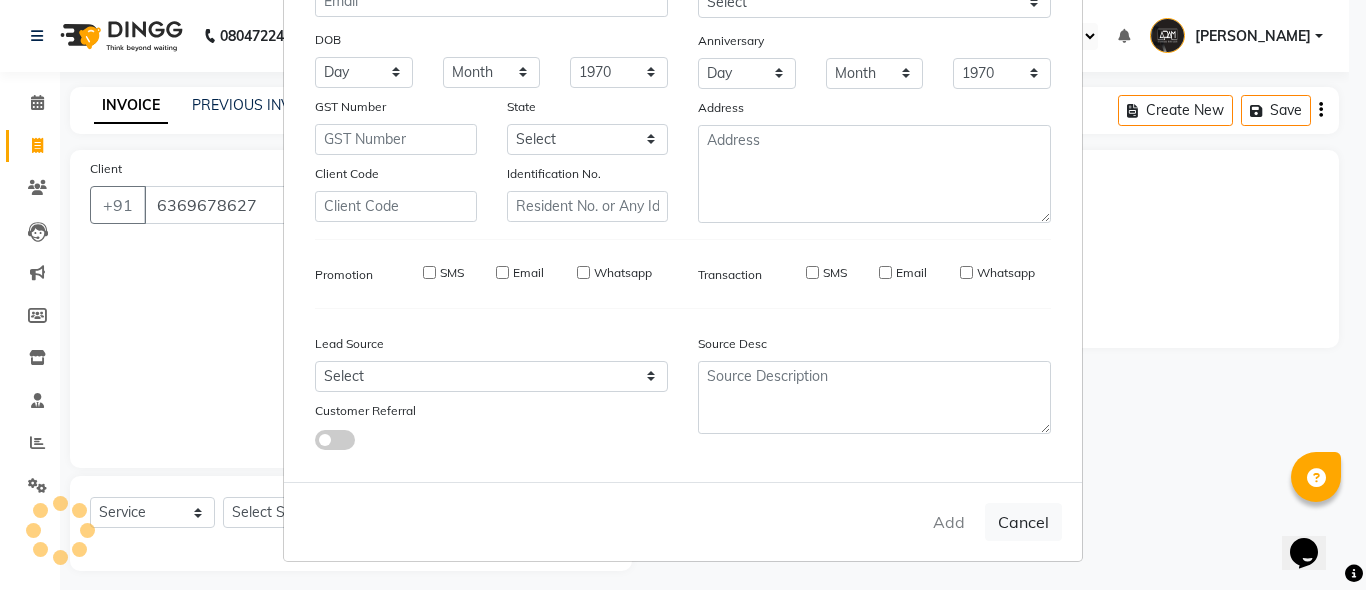 type 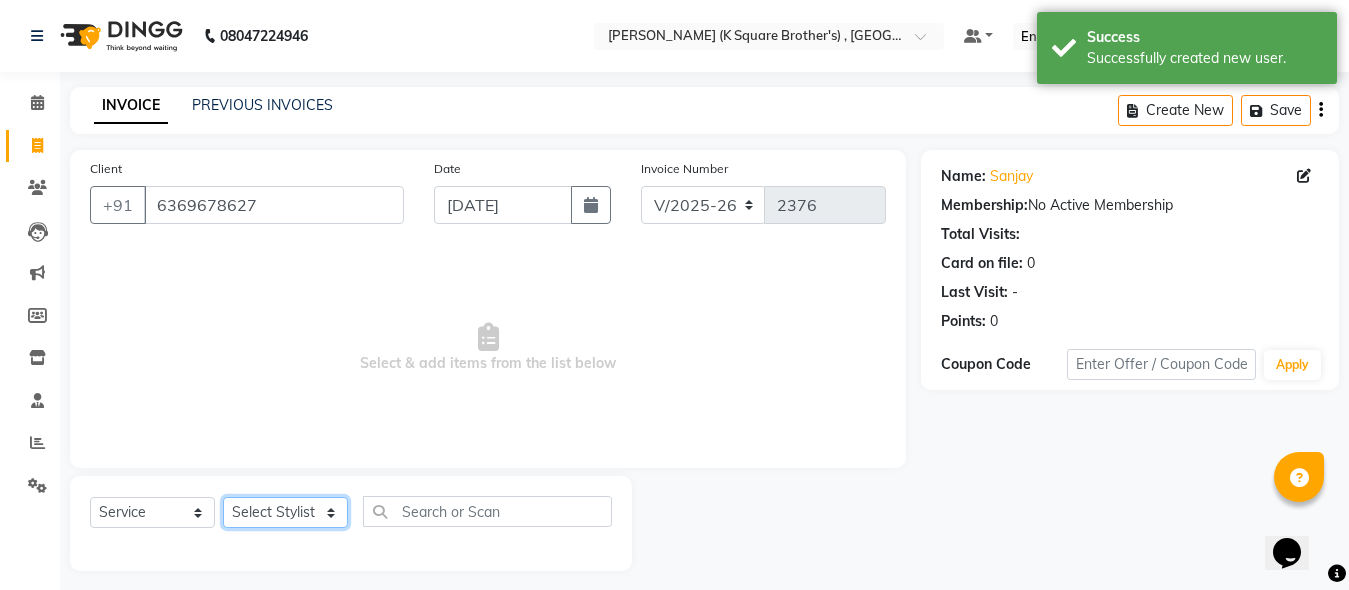click on "Select Stylist [PERSON_NAME] [PERSON_NAME] [PERSON_NAME]" 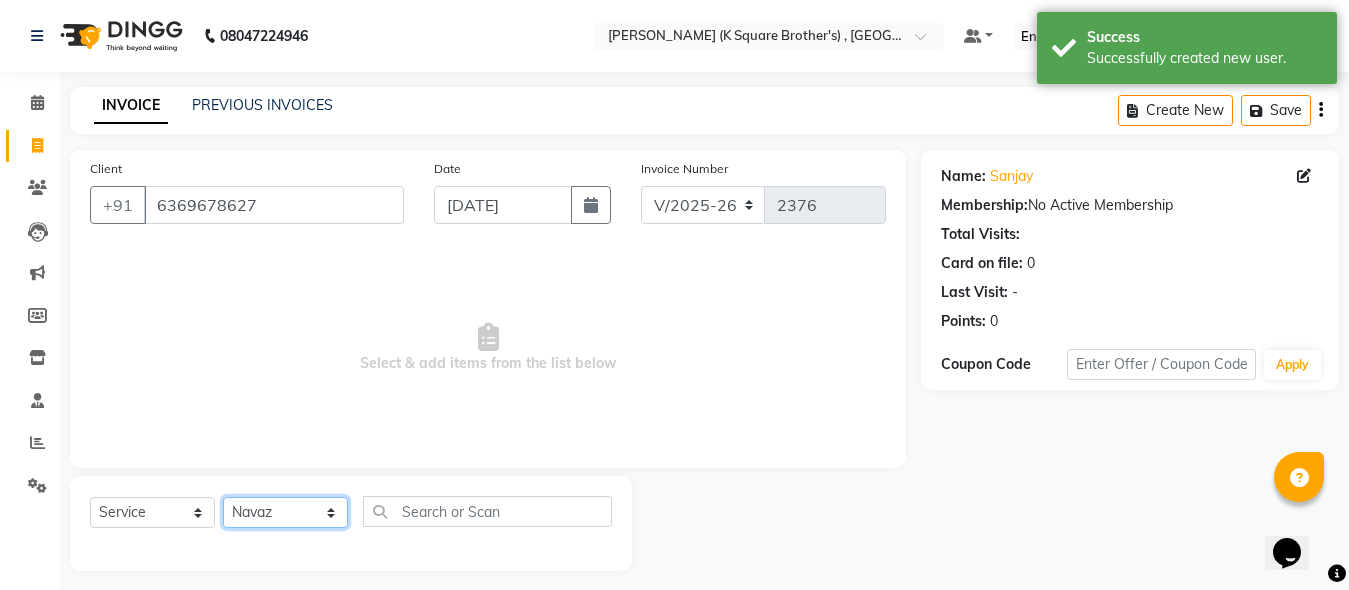 click on "Select Stylist [PERSON_NAME] [PERSON_NAME] [PERSON_NAME]" 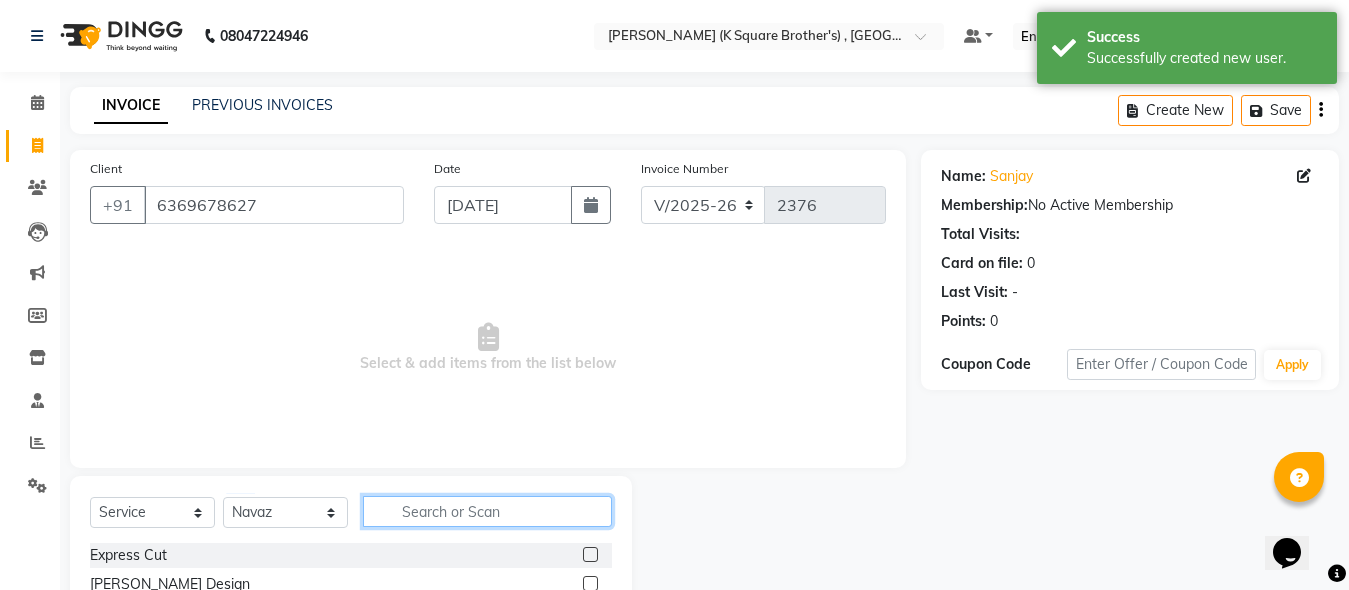 click 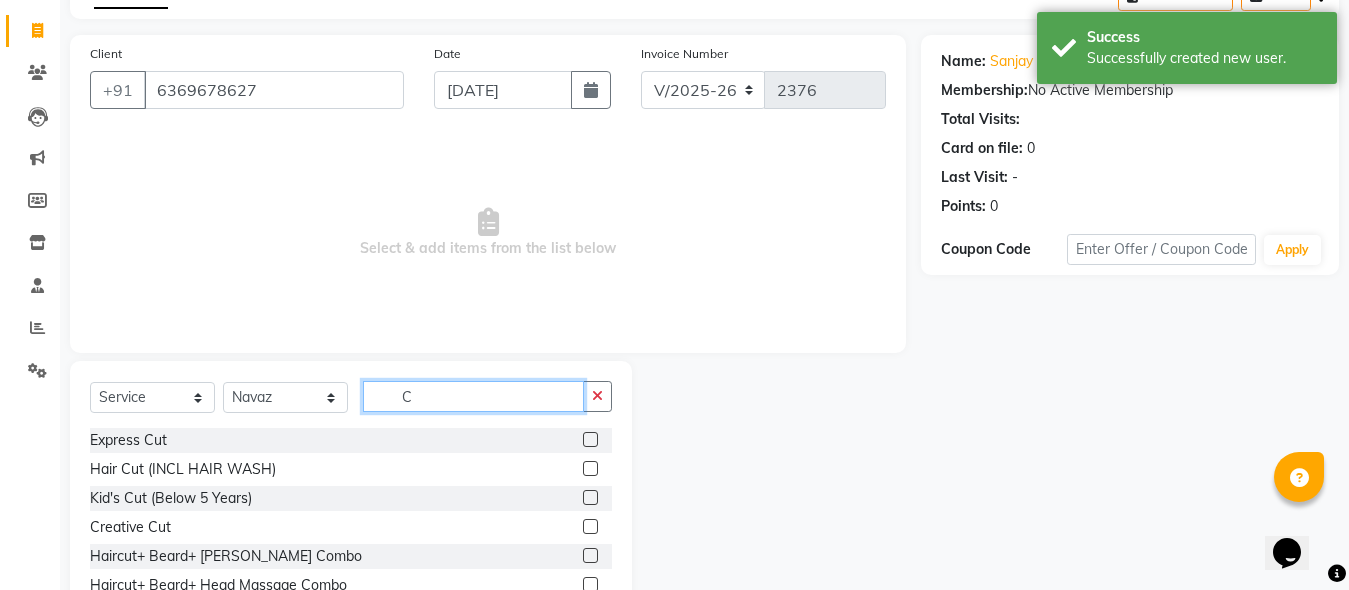 scroll, scrollTop: 200, scrollLeft: 0, axis: vertical 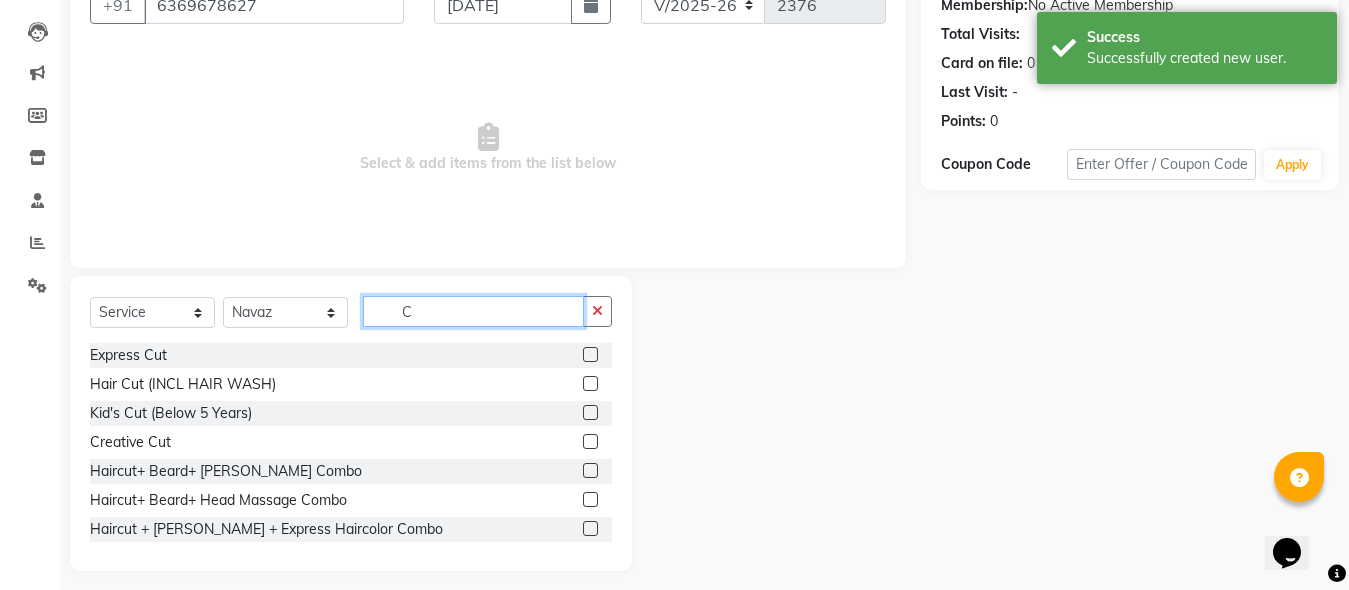 type on "C" 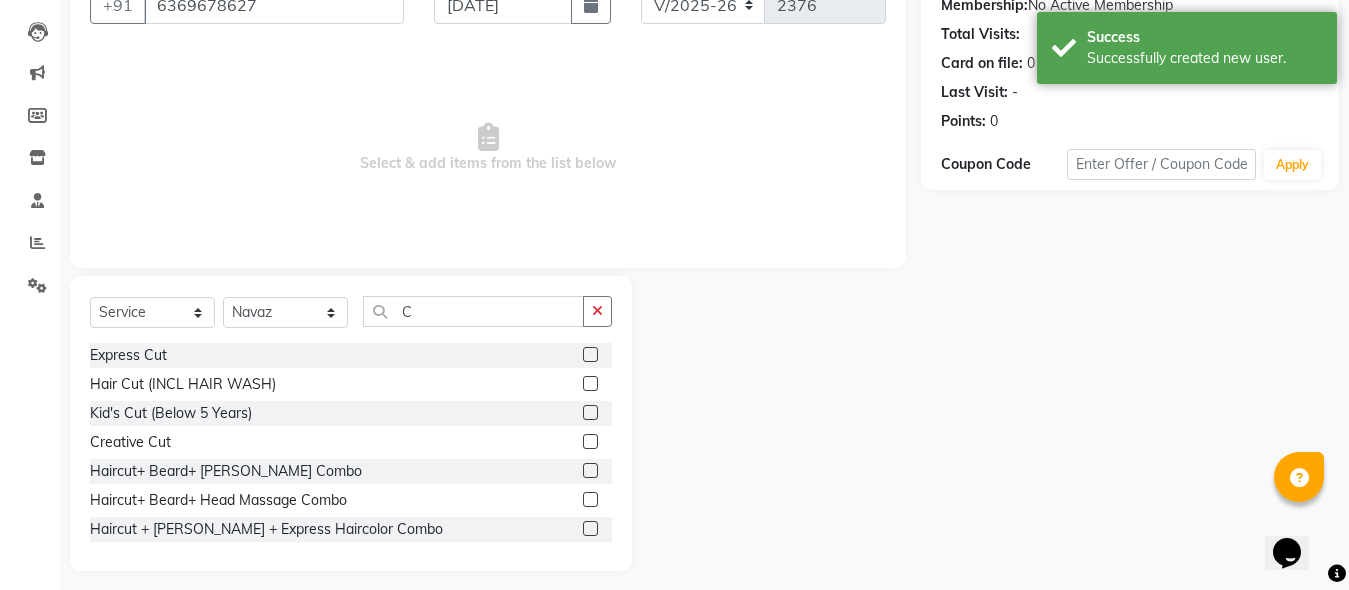 click 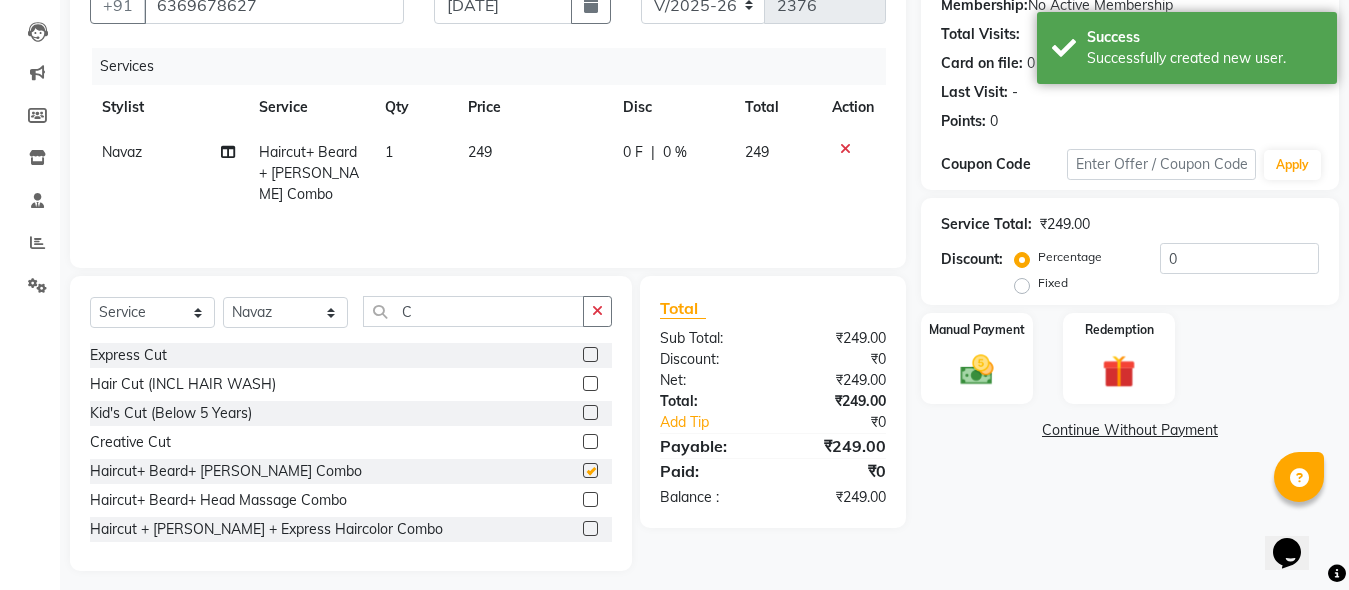 checkbox on "false" 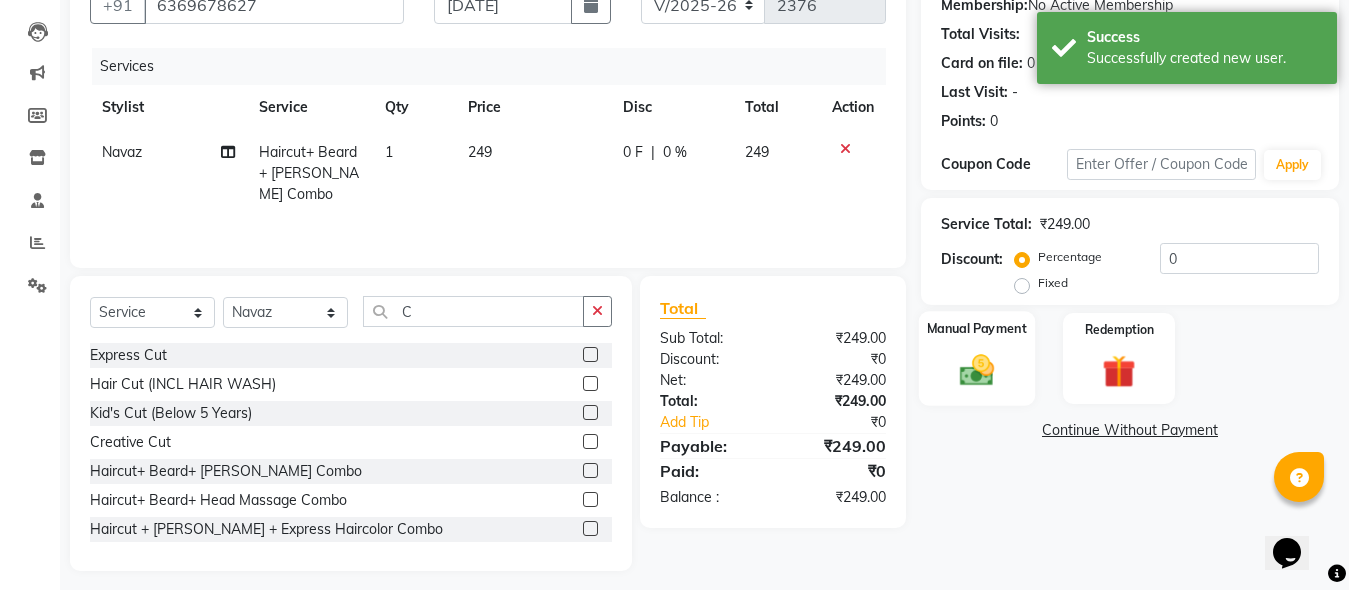 click 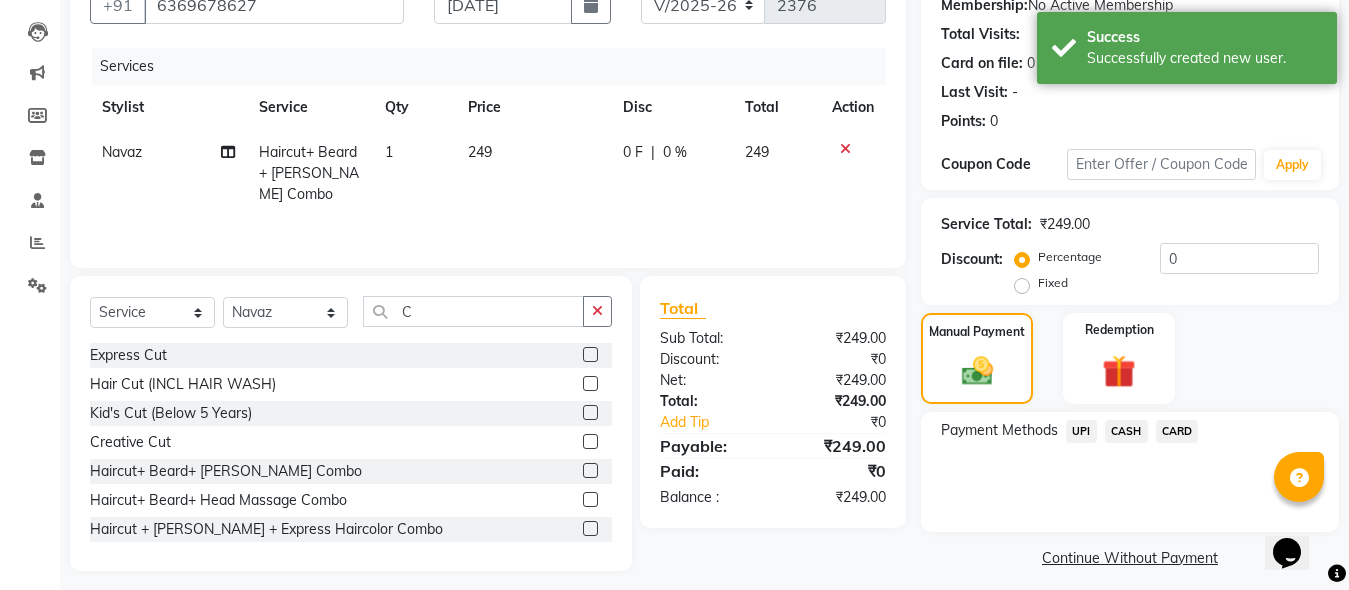 click on "CASH" 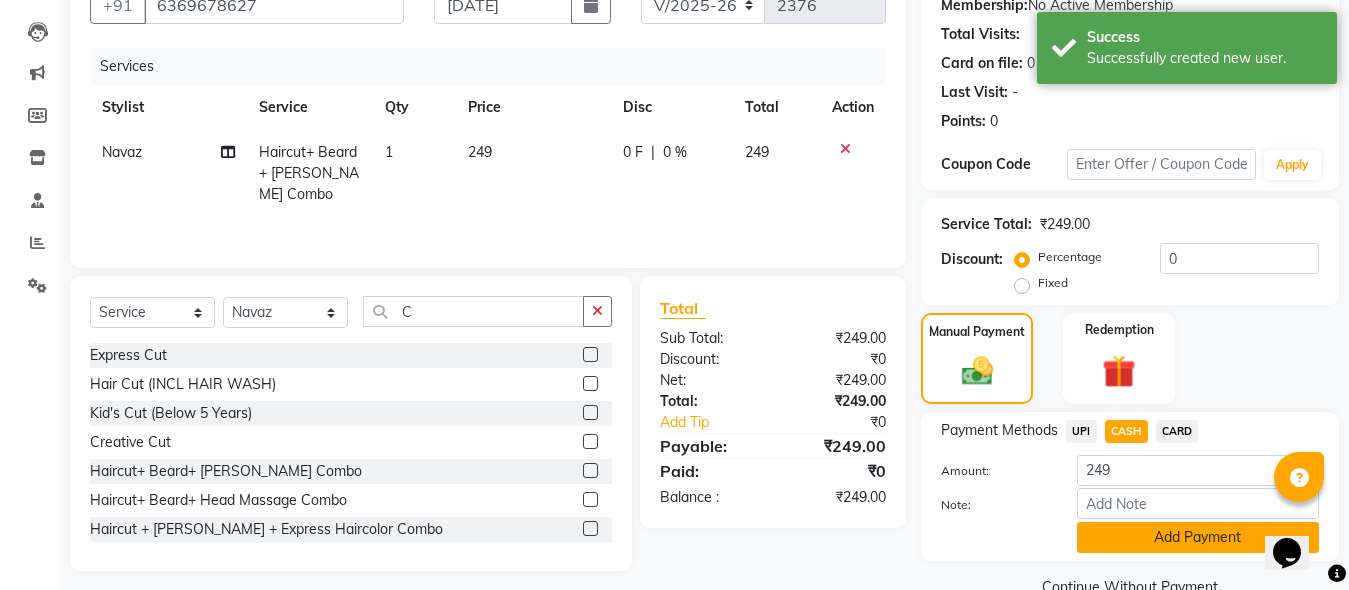 click on "Add Payment" 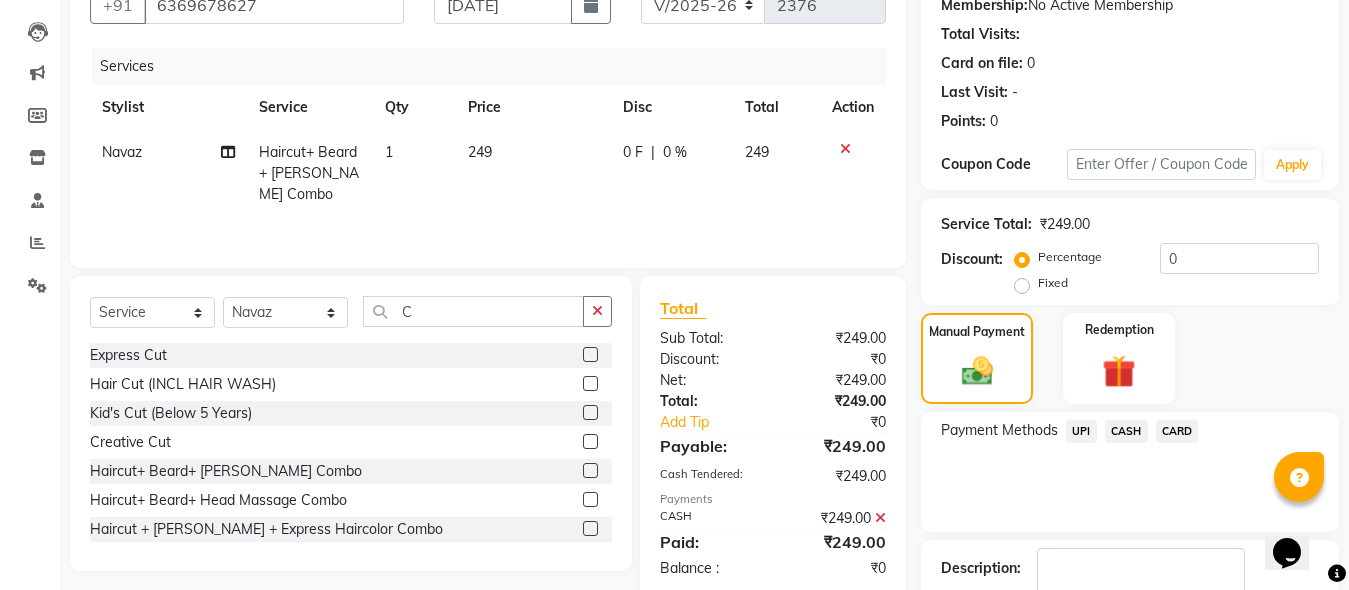 scroll, scrollTop: 326, scrollLeft: 0, axis: vertical 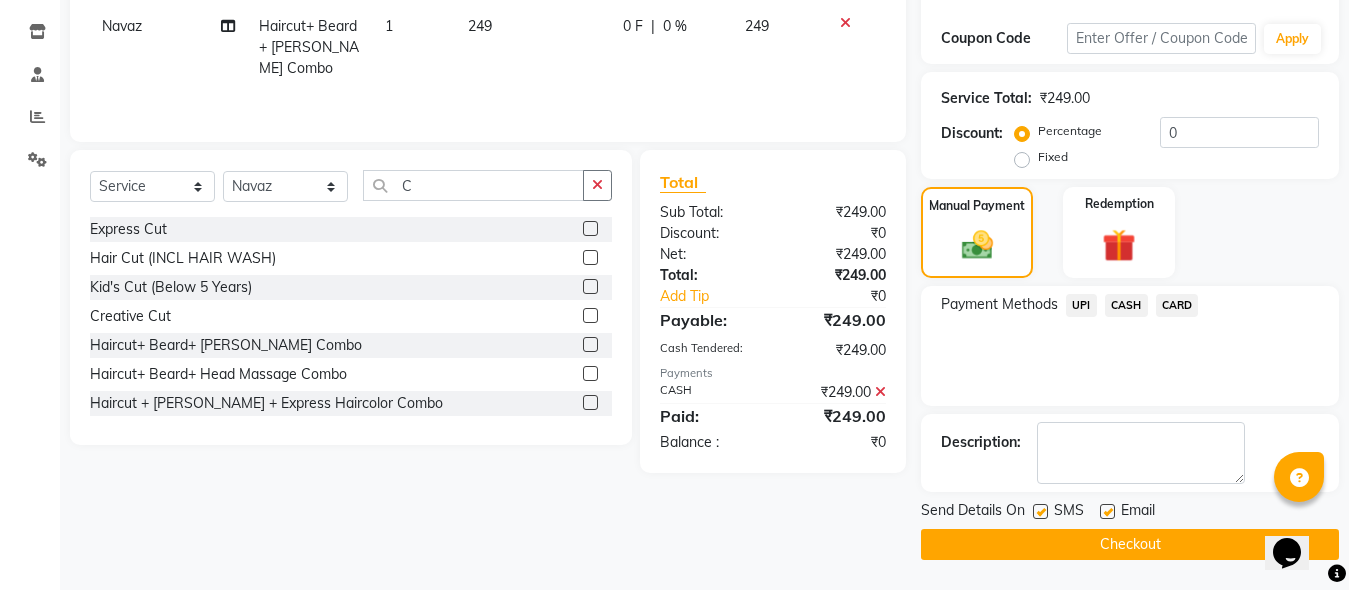click on "Checkout" 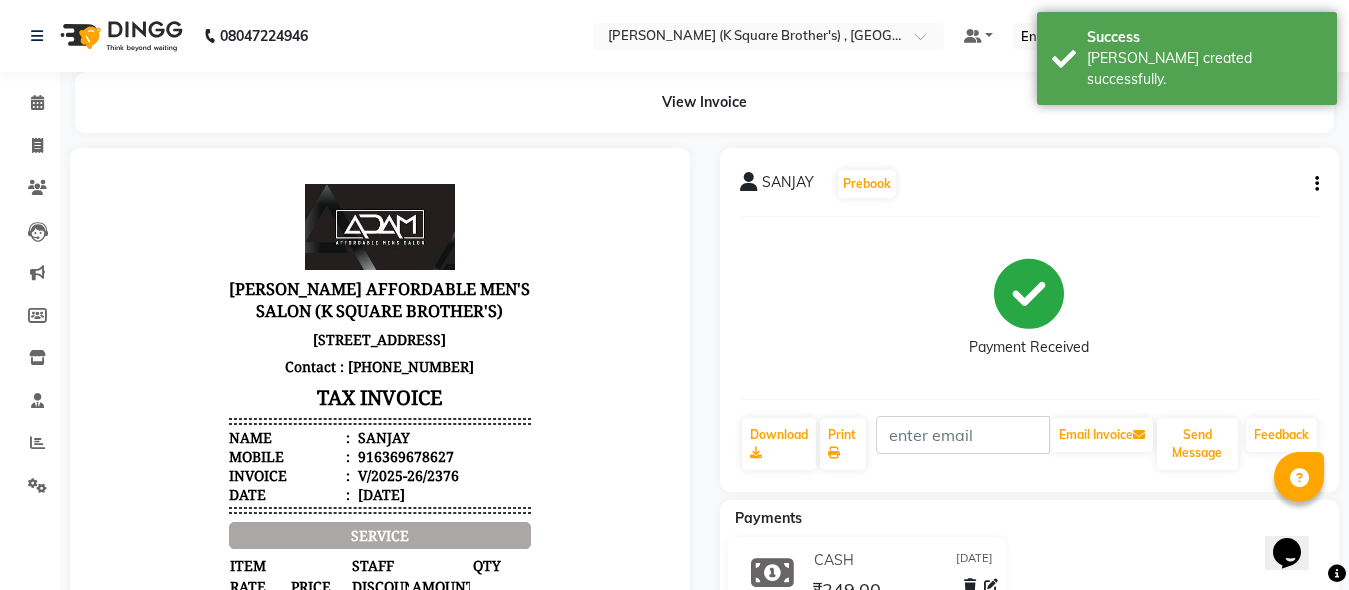 scroll, scrollTop: 0, scrollLeft: 0, axis: both 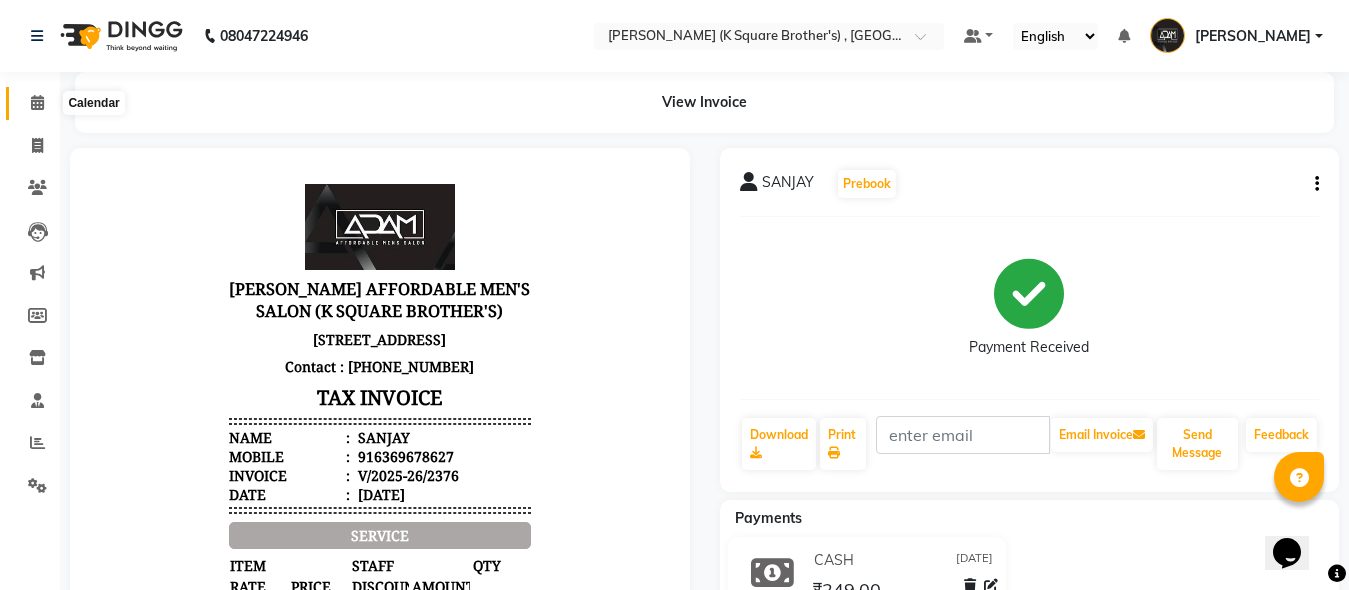click 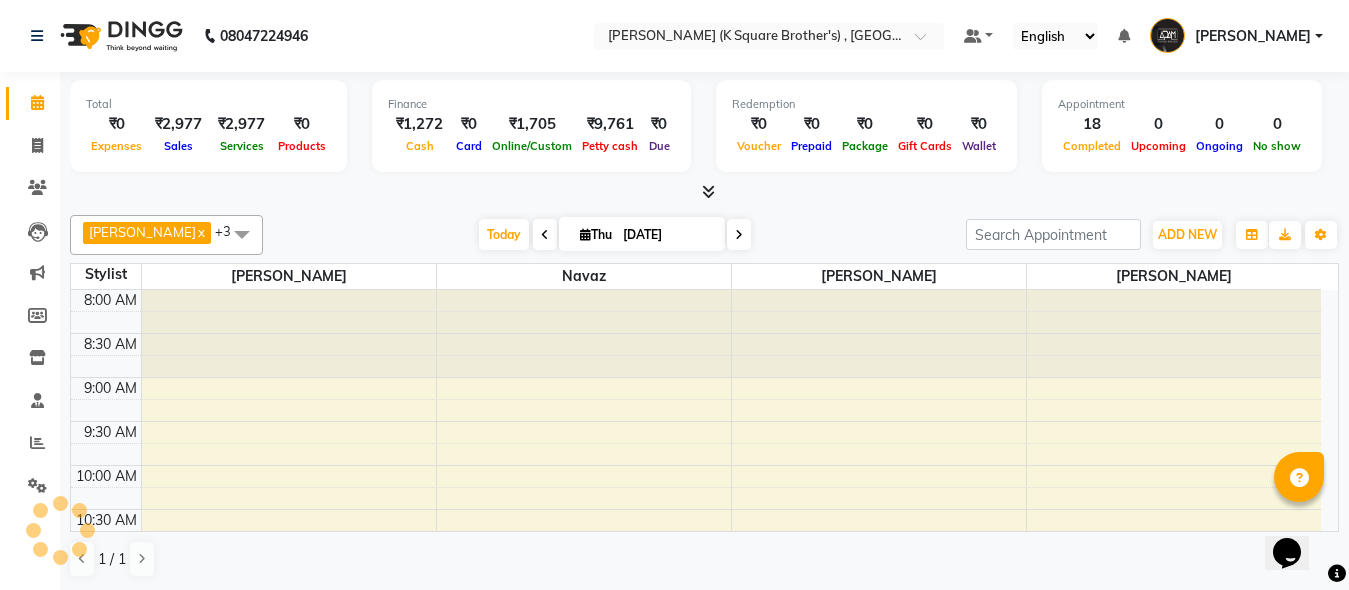 scroll, scrollTop: 0, scrollLeft: 0, axis: both 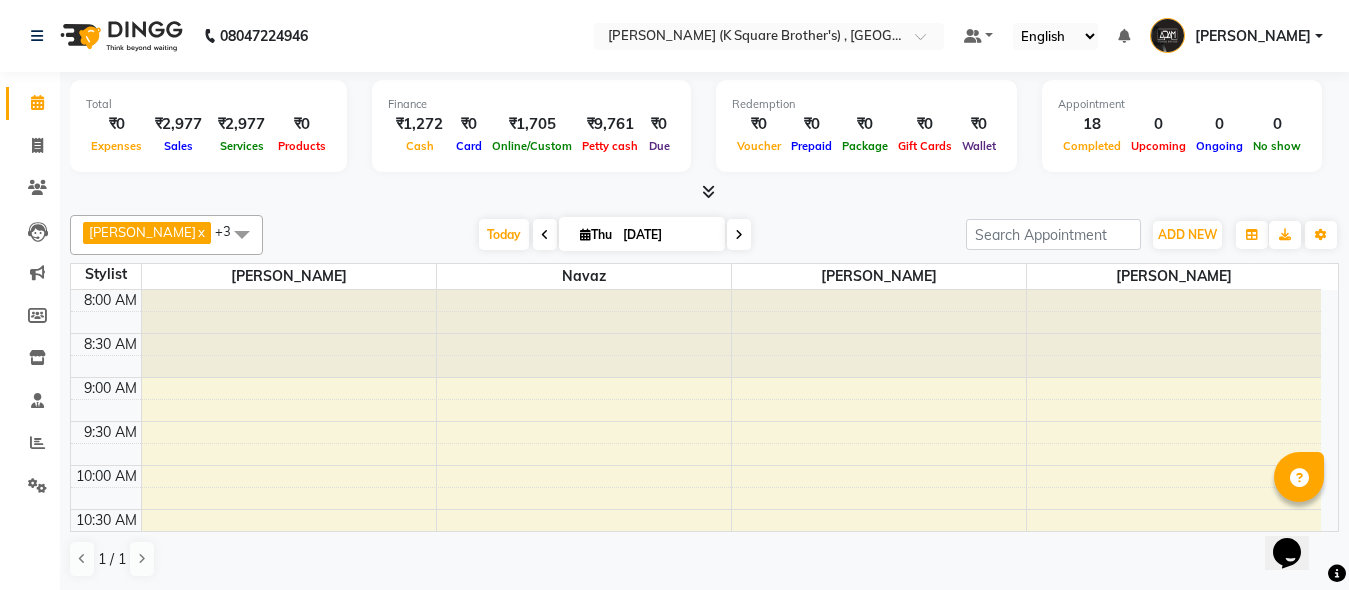 click 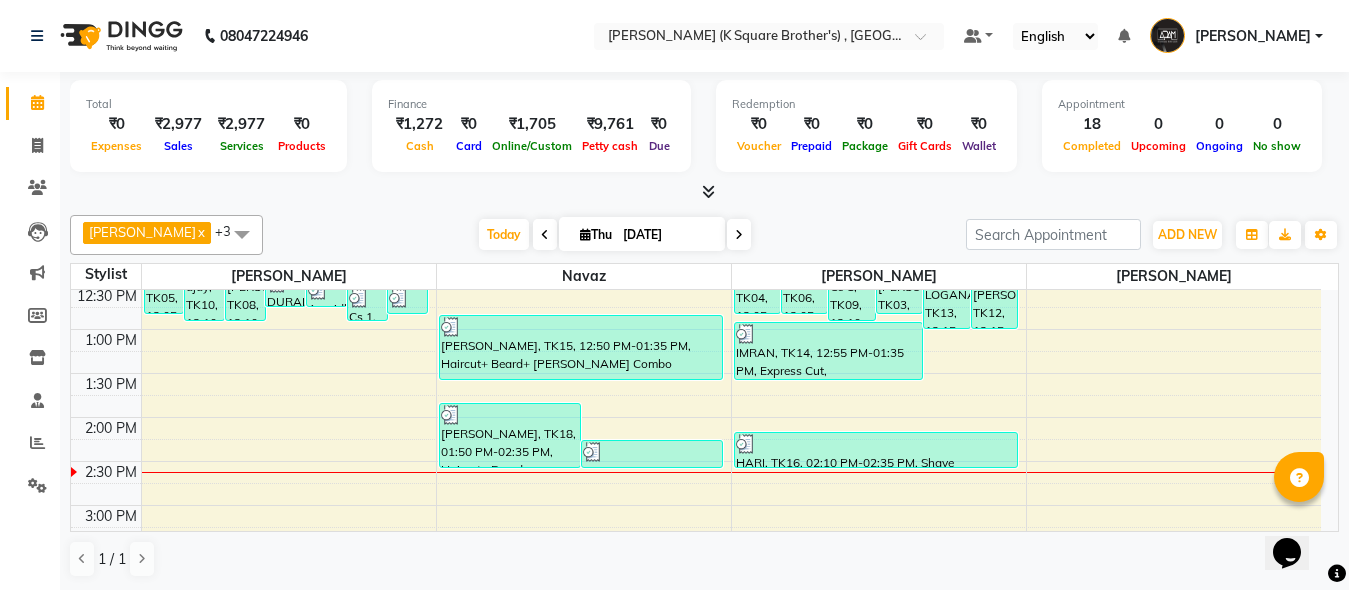 scroll, scrollTop: 500, scrollLeft: 0, axis: vertical 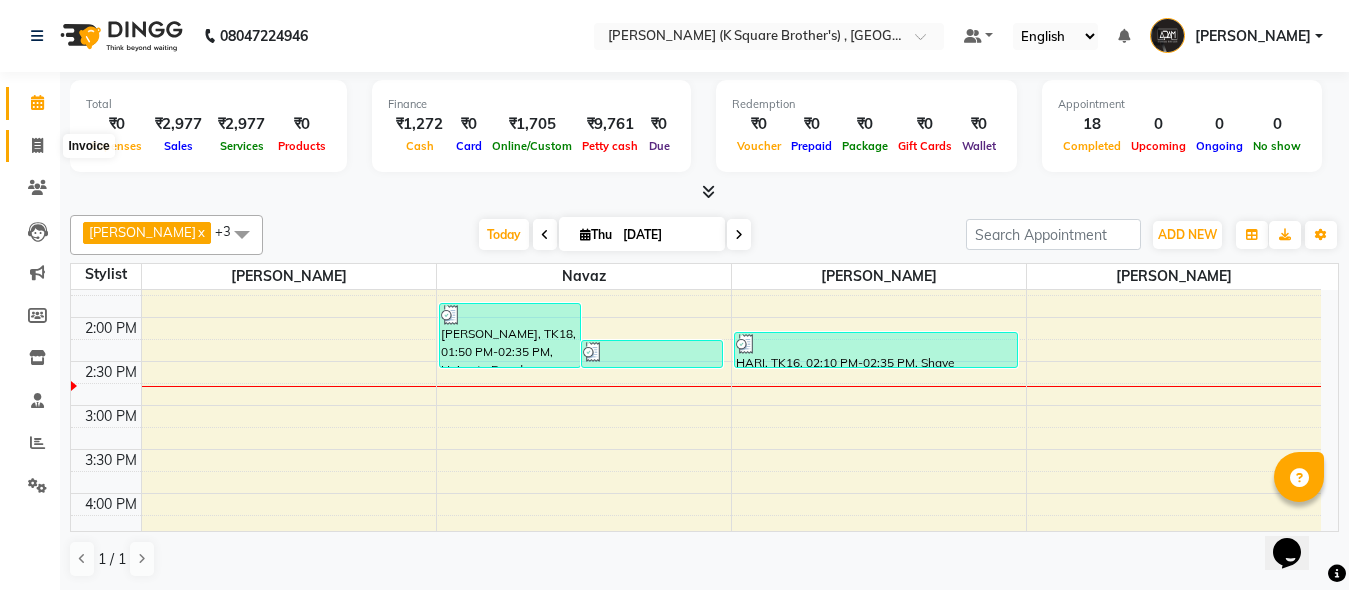 click 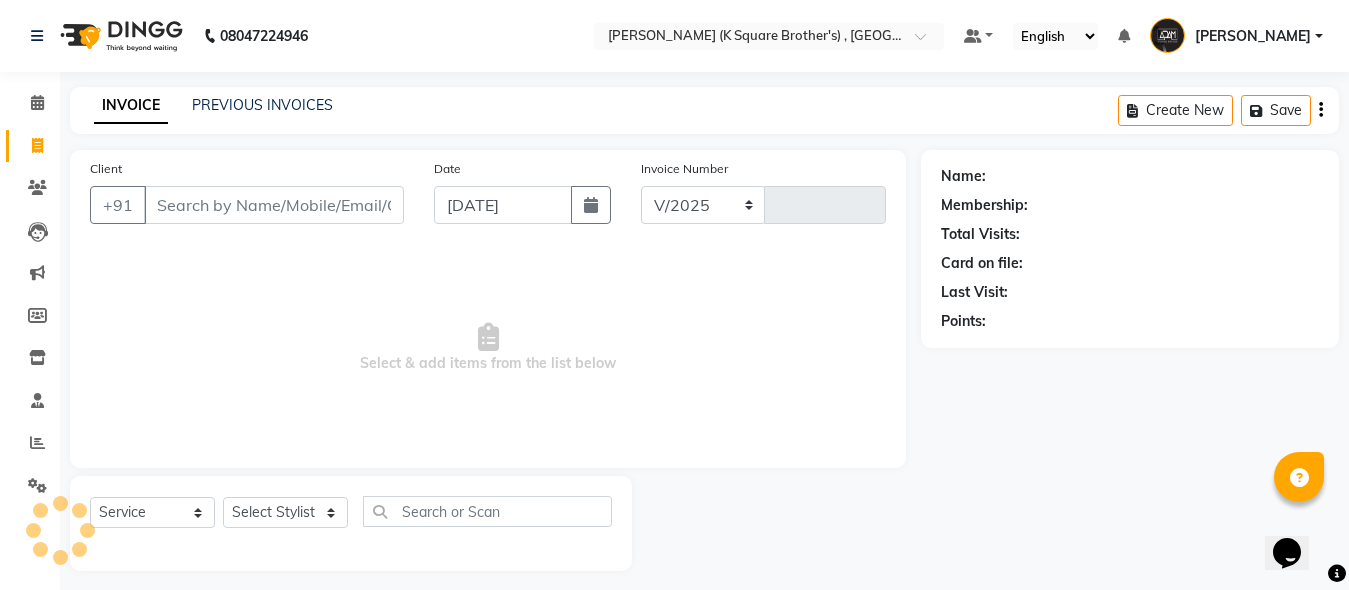 select on "8195" 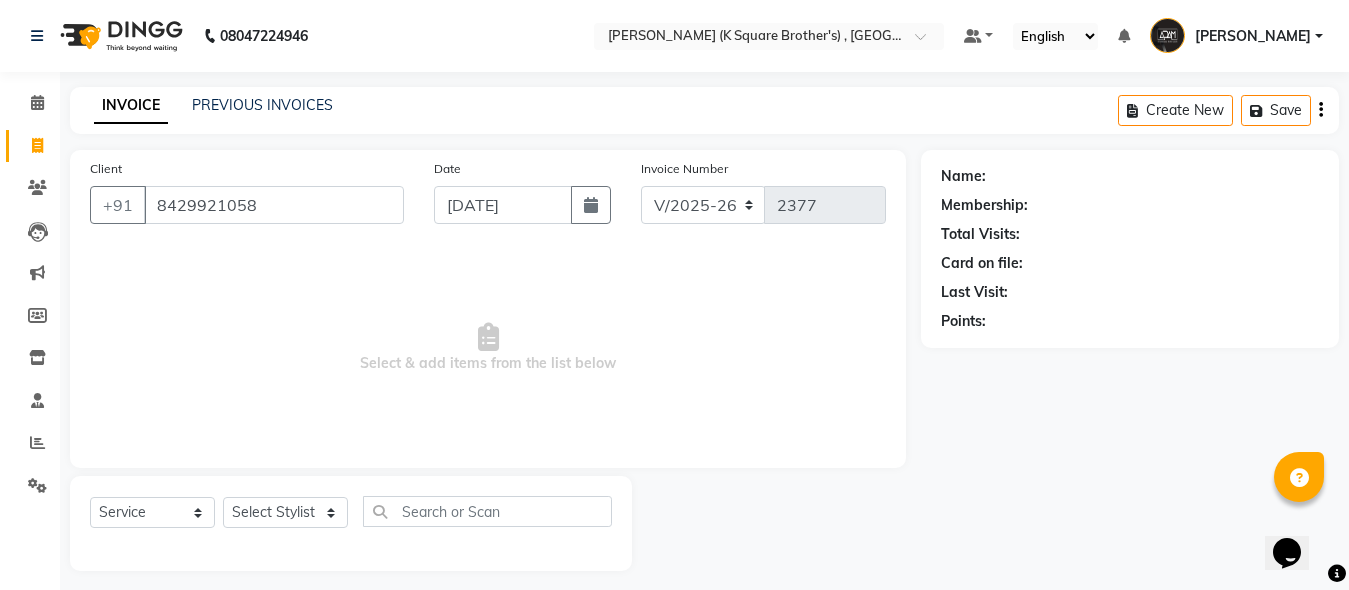 type on "8429921058" 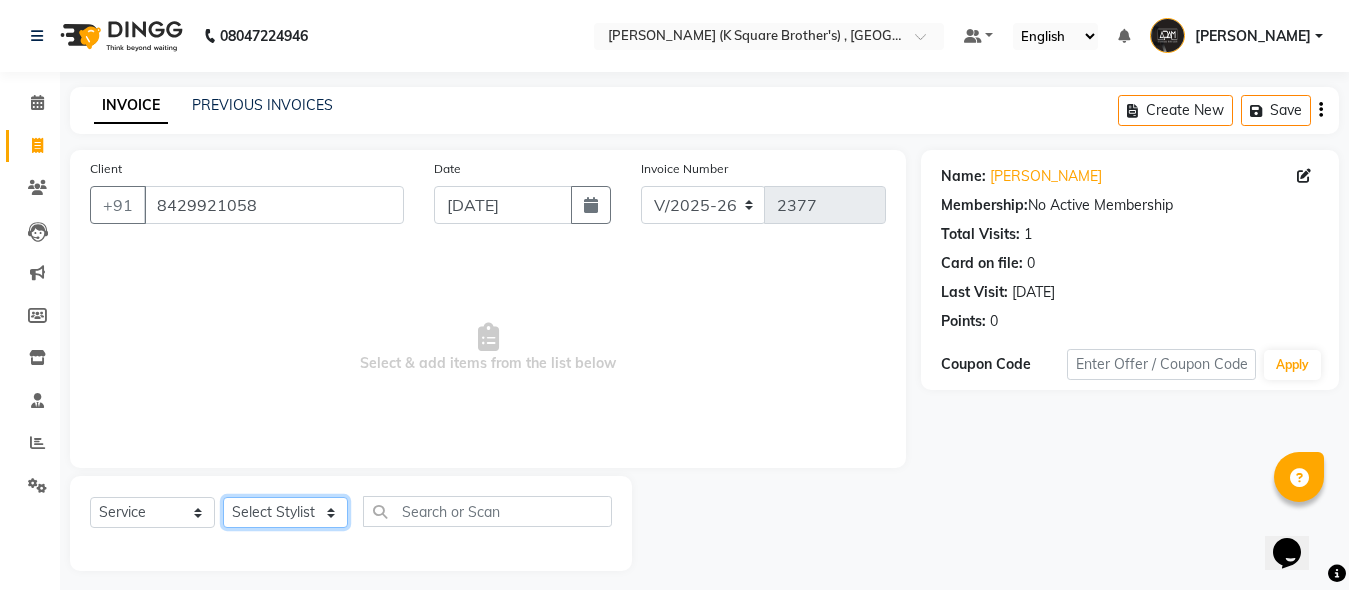 click on "Select Stylist [PERSON_NAME] [PERSON_NAME] [PERSON_NAME]" 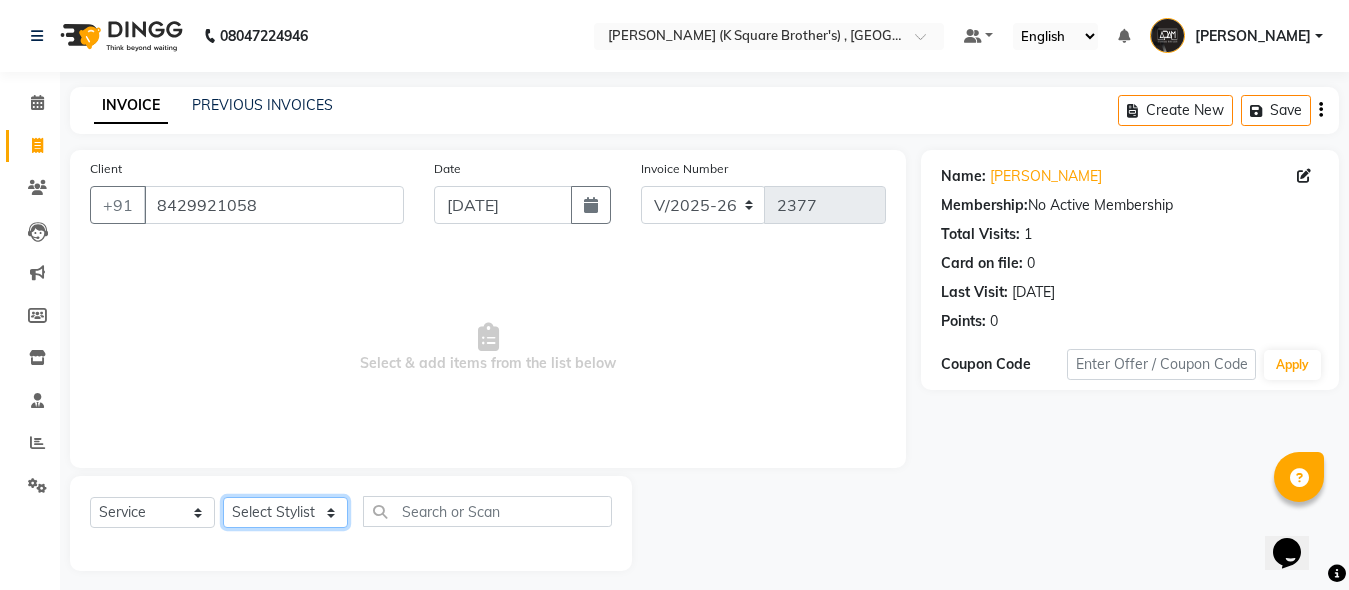 select on "78096" 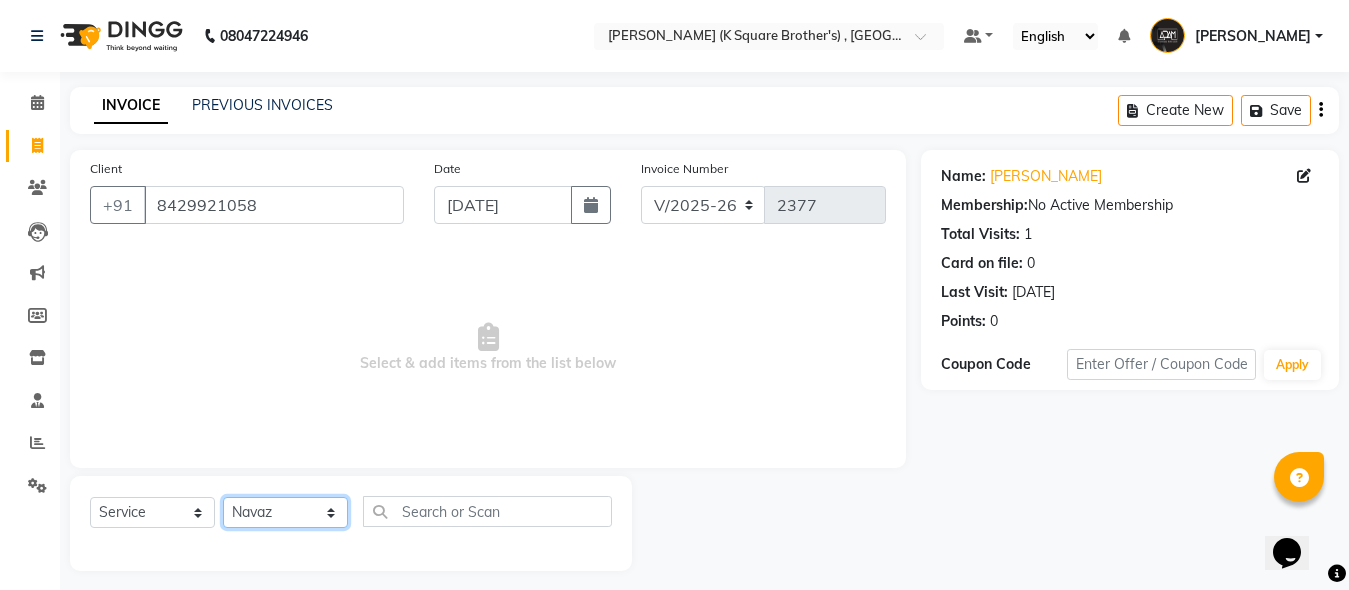 click on "Select Stylist [PERSON_NAME] [PERSON_NAME] [PERSON_NAME]" 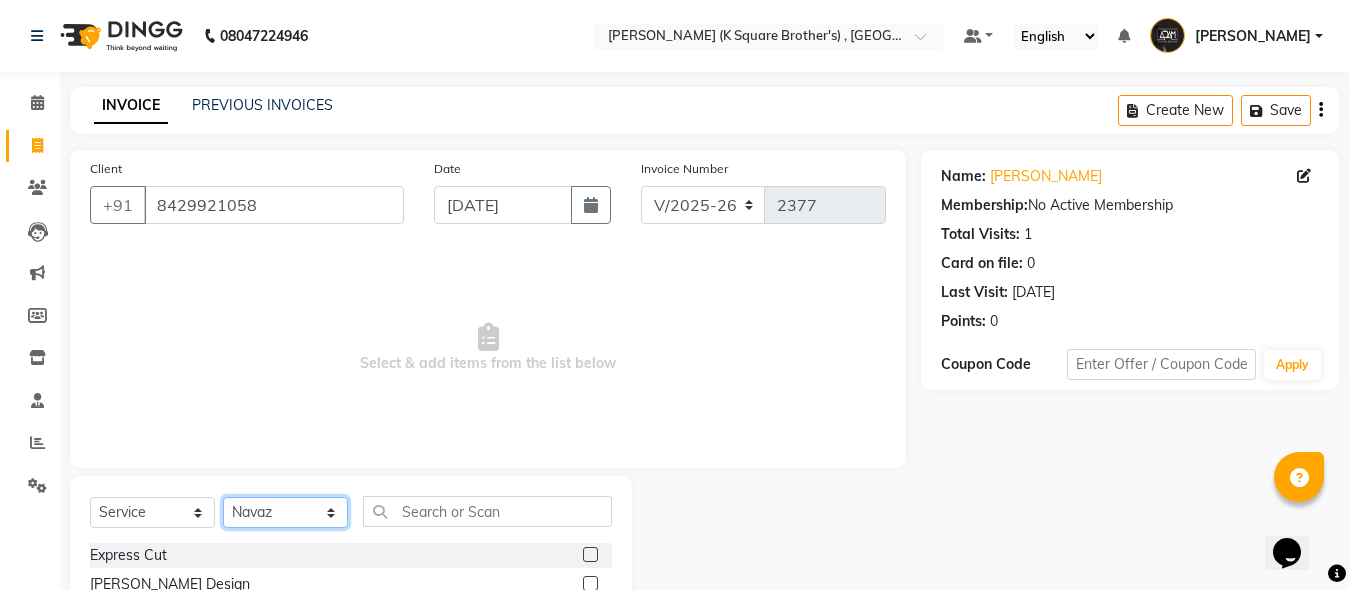 scroll, scrollTop: 100, scrollLeft: 0, axis: vertical 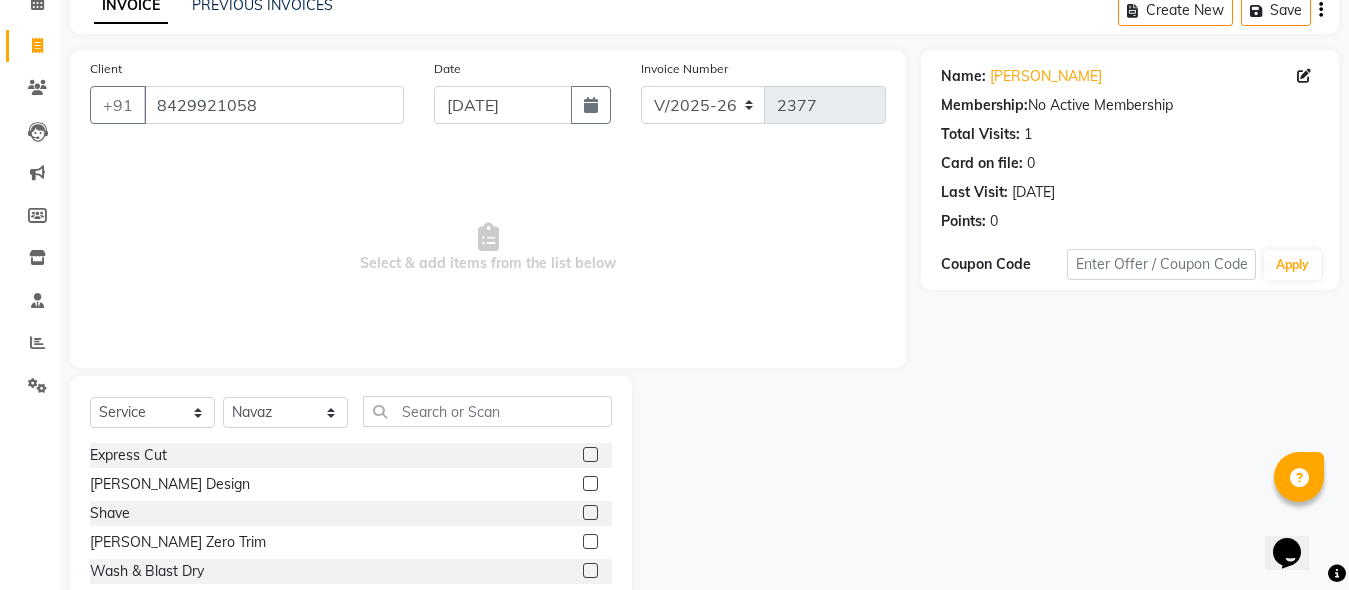 click 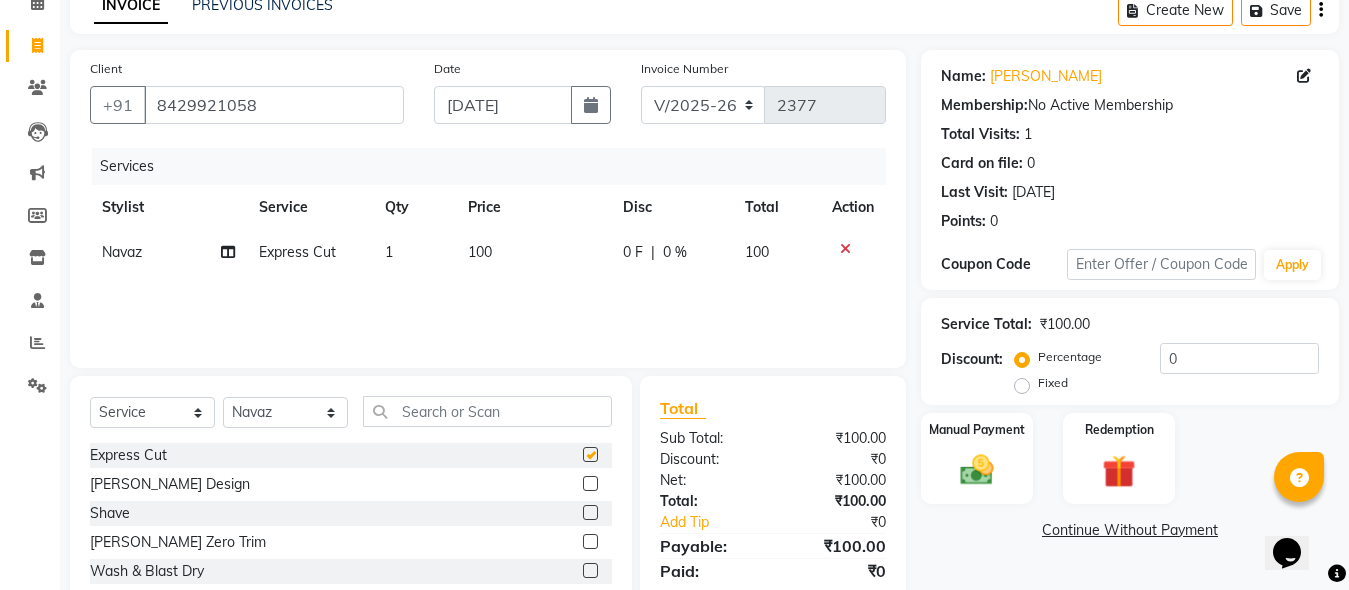 checkbox on "false" 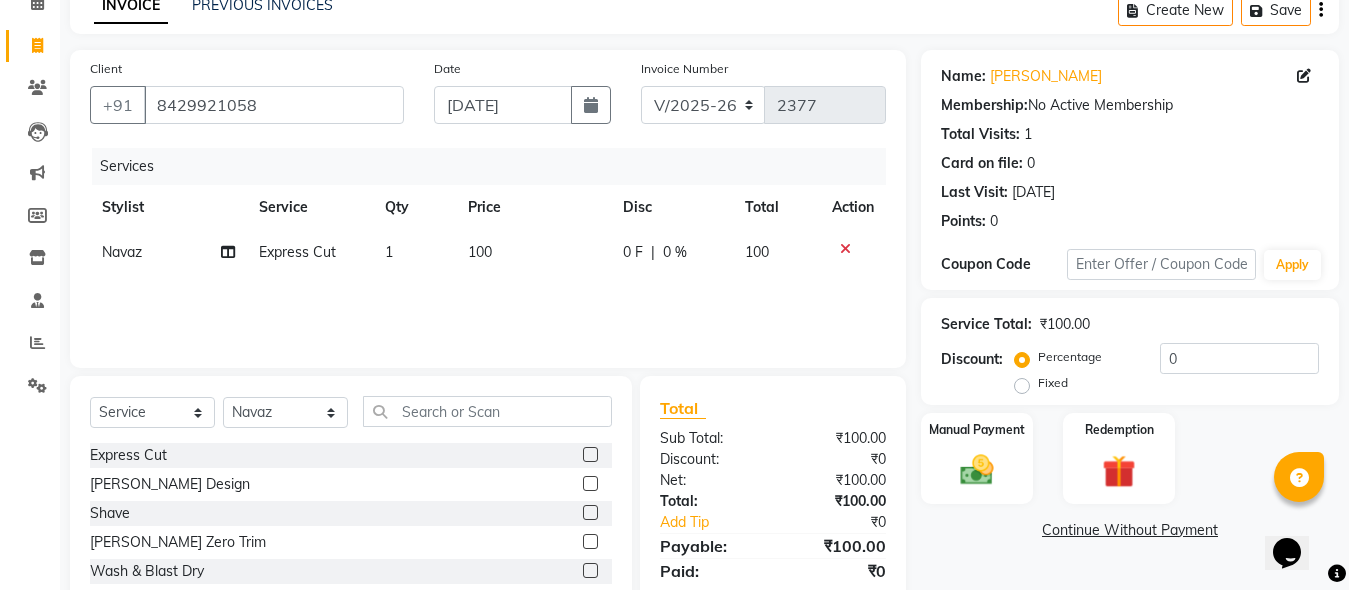 click 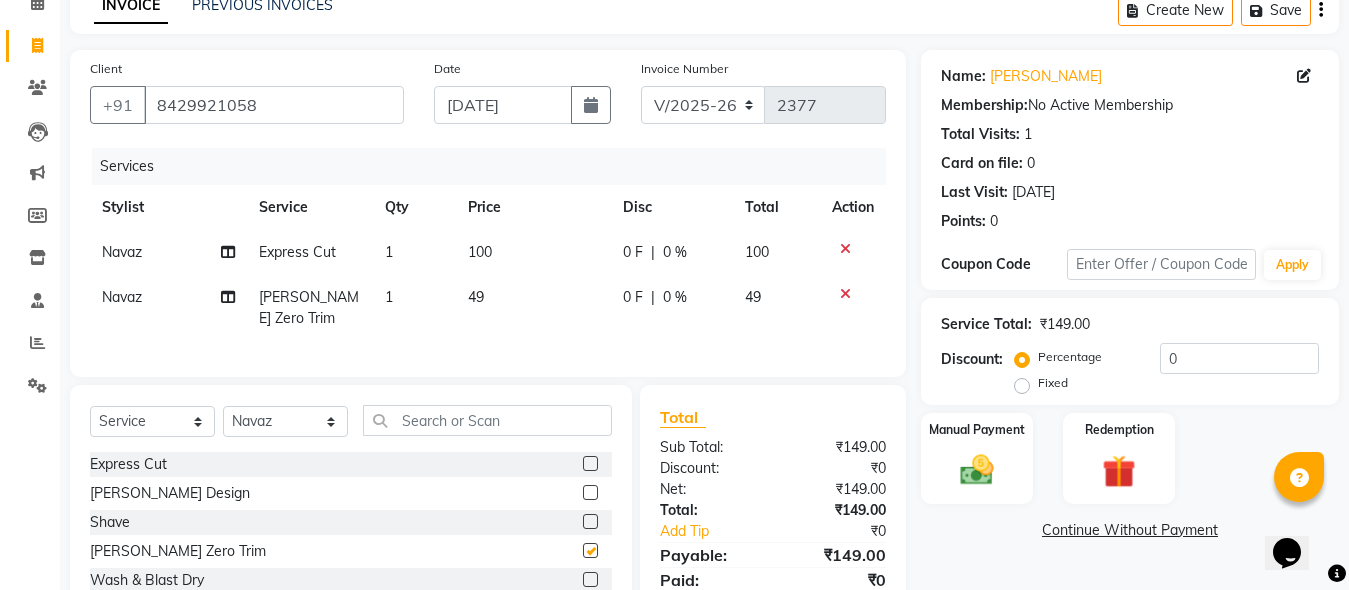 checkbox on "false" 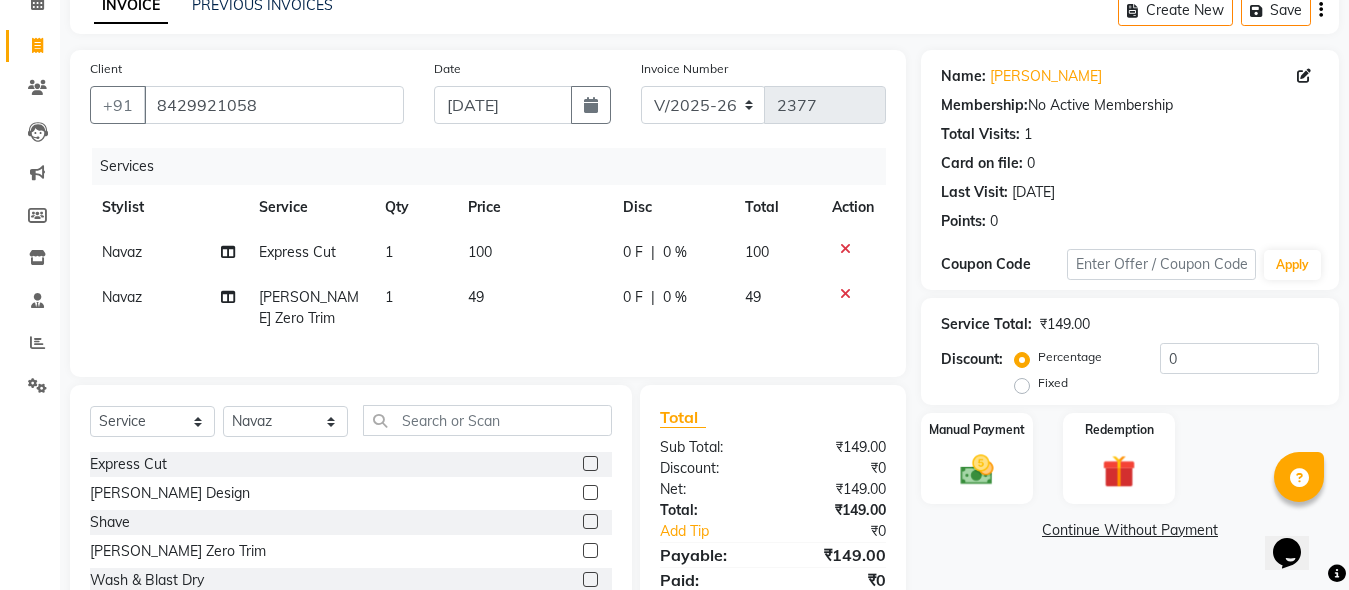 scroll, scrollTop: 237, scrollLeft: 0, axis: vertical 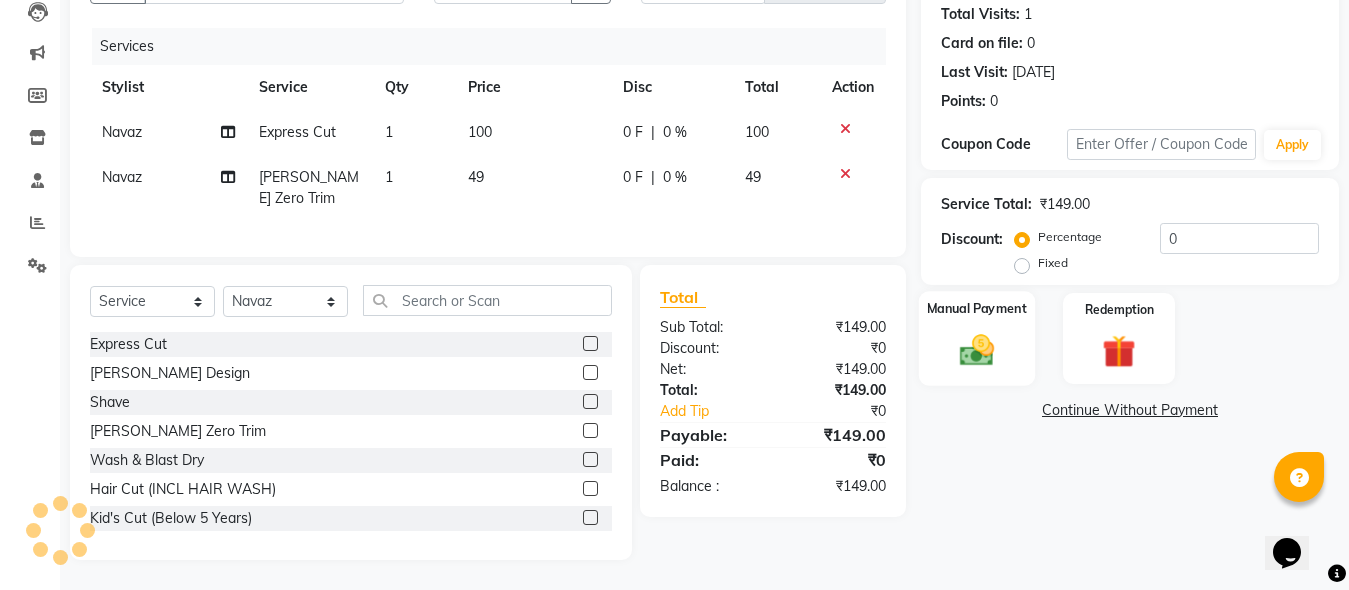 click on "Manual Payment" 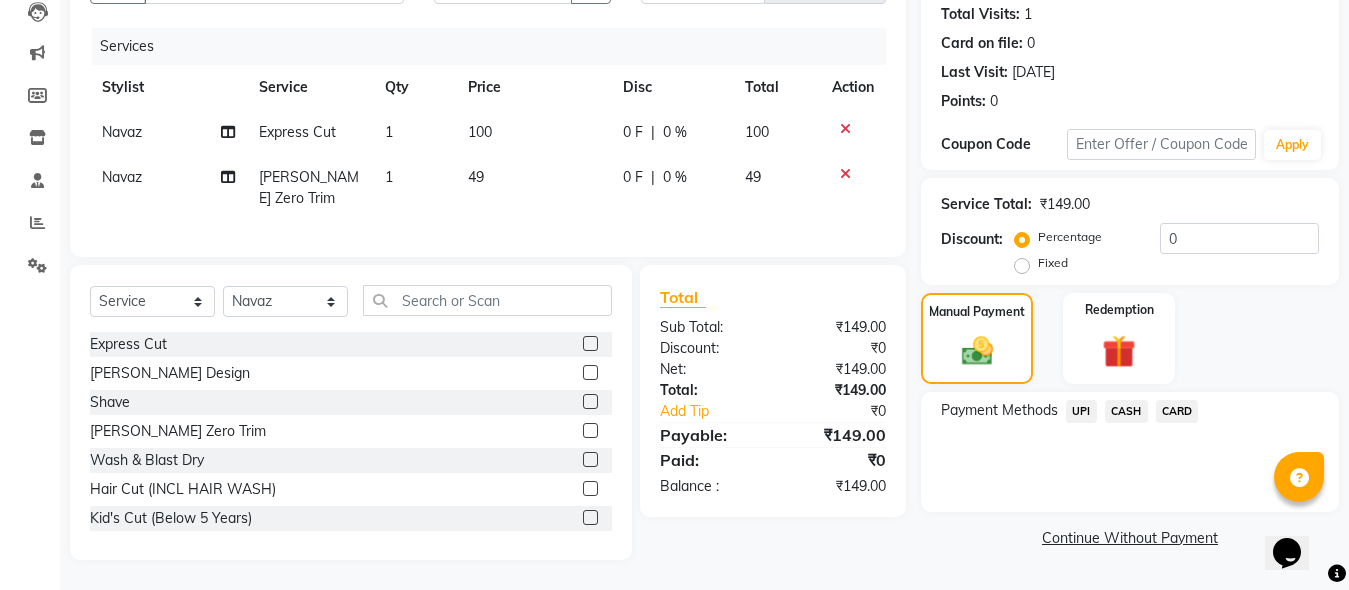 click on "UPI" 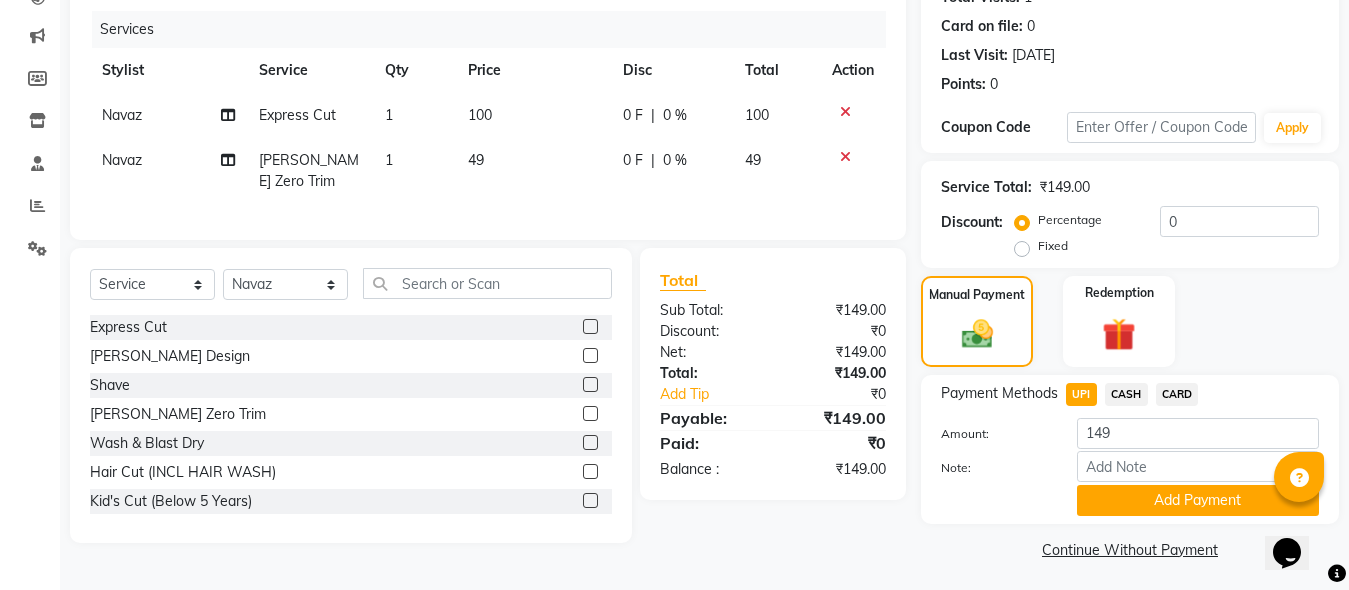 scroll, scrollTop: 242, scrollLeft: 0, axis: vertical 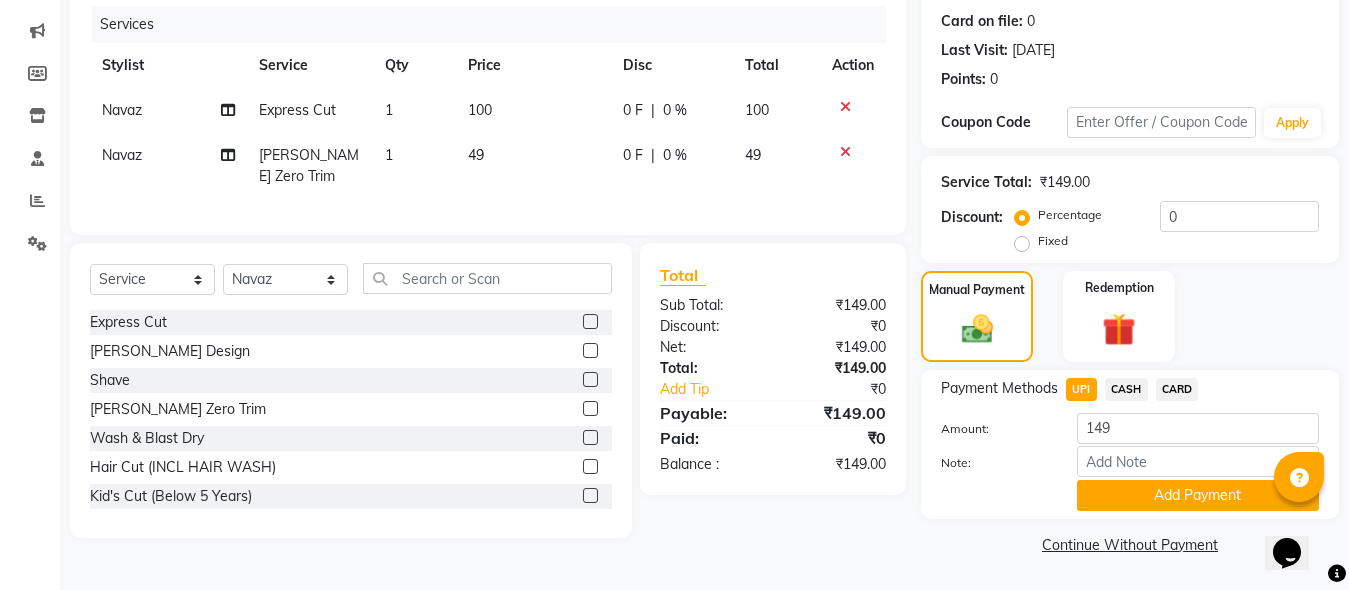 drag, startPoint x: 1052, startPoint y: 496, endPoint x: 999, endPoint y: 469, distance: 59.48109 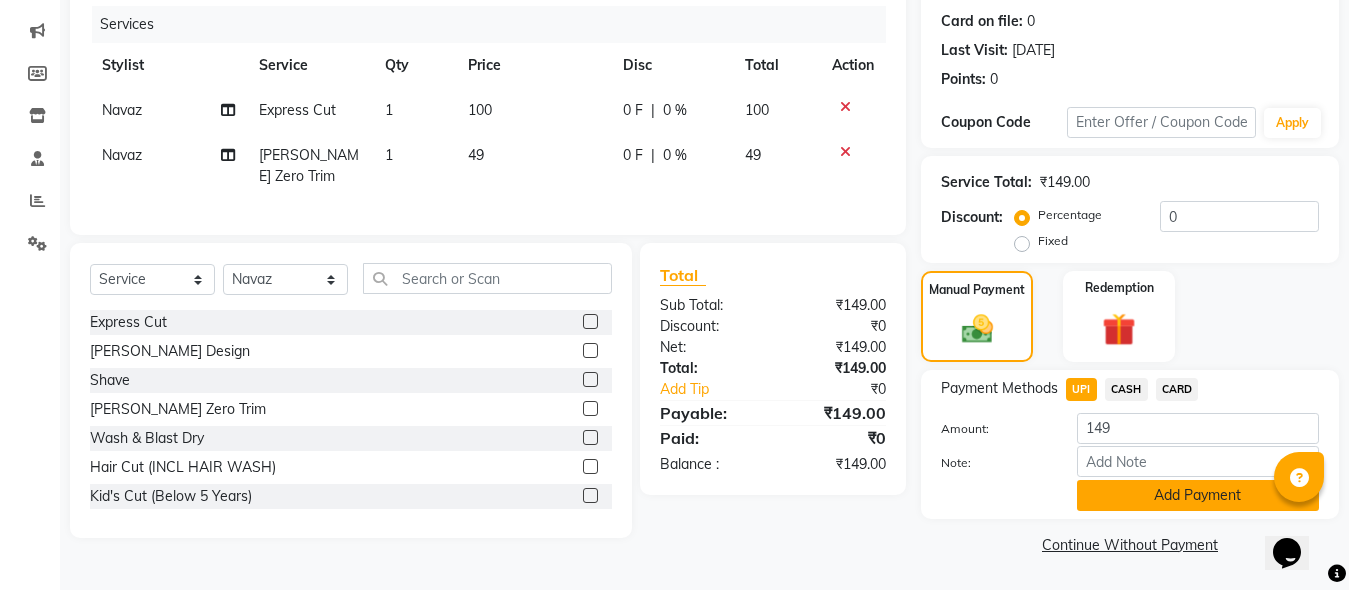 click on "Add Payment" 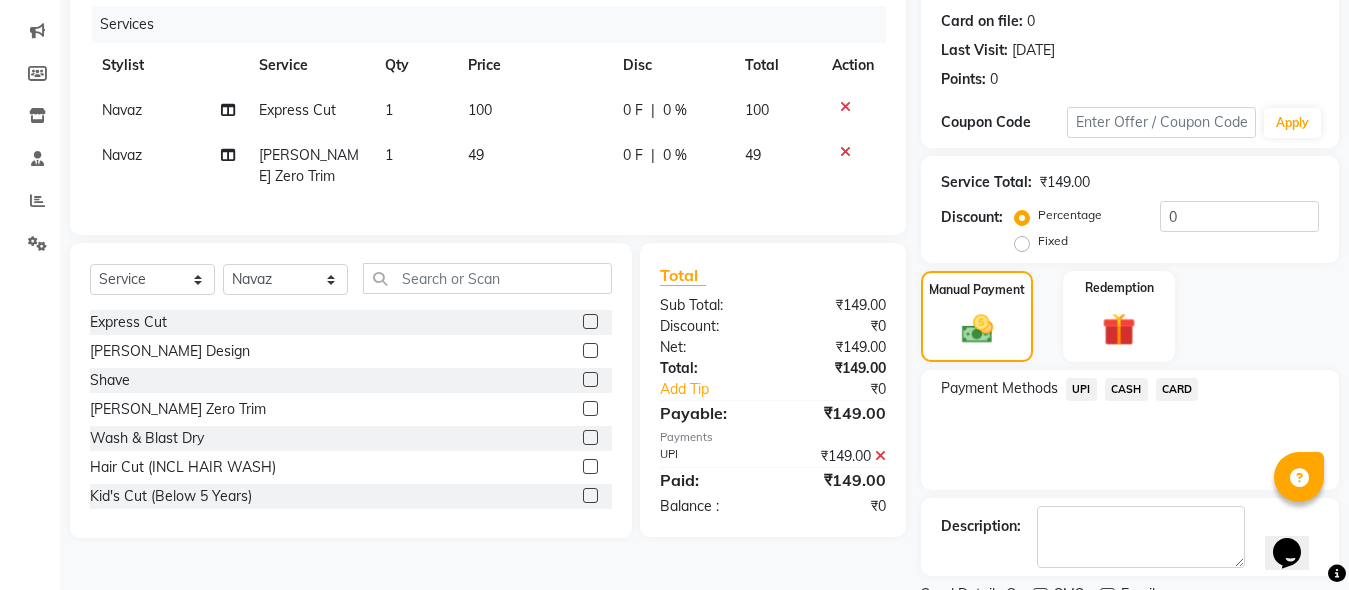 scroll, scrollTop: 326, scrollLeft: 0, axis: vertical 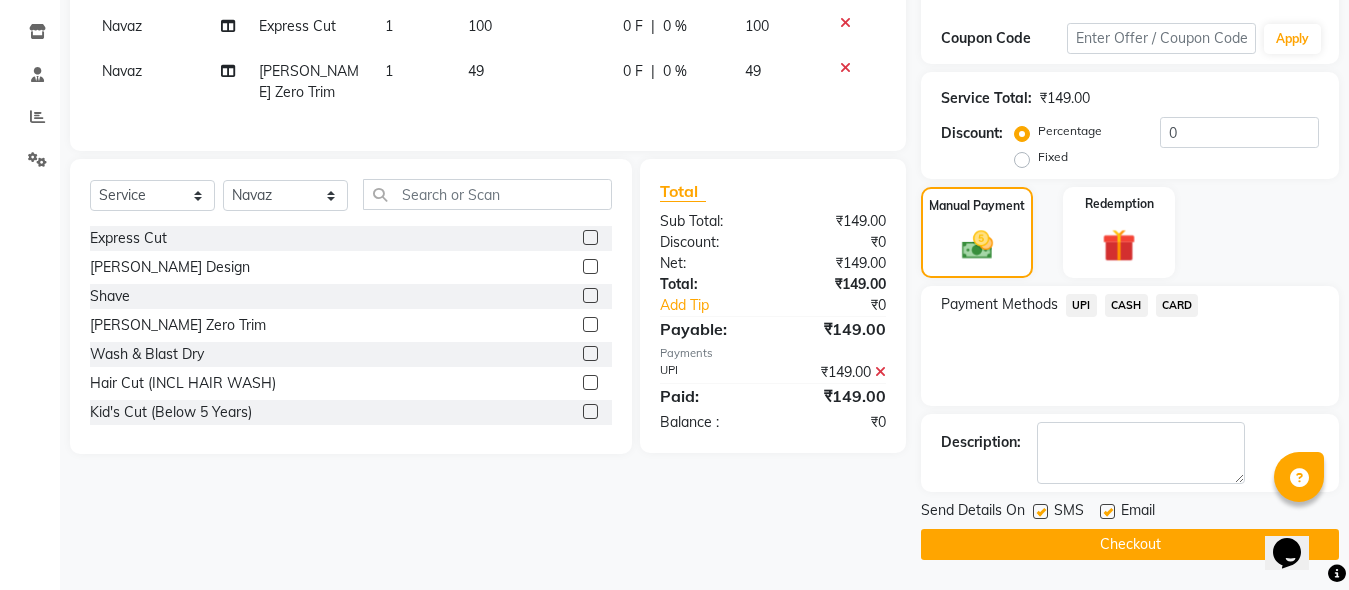 click on "Checkout" 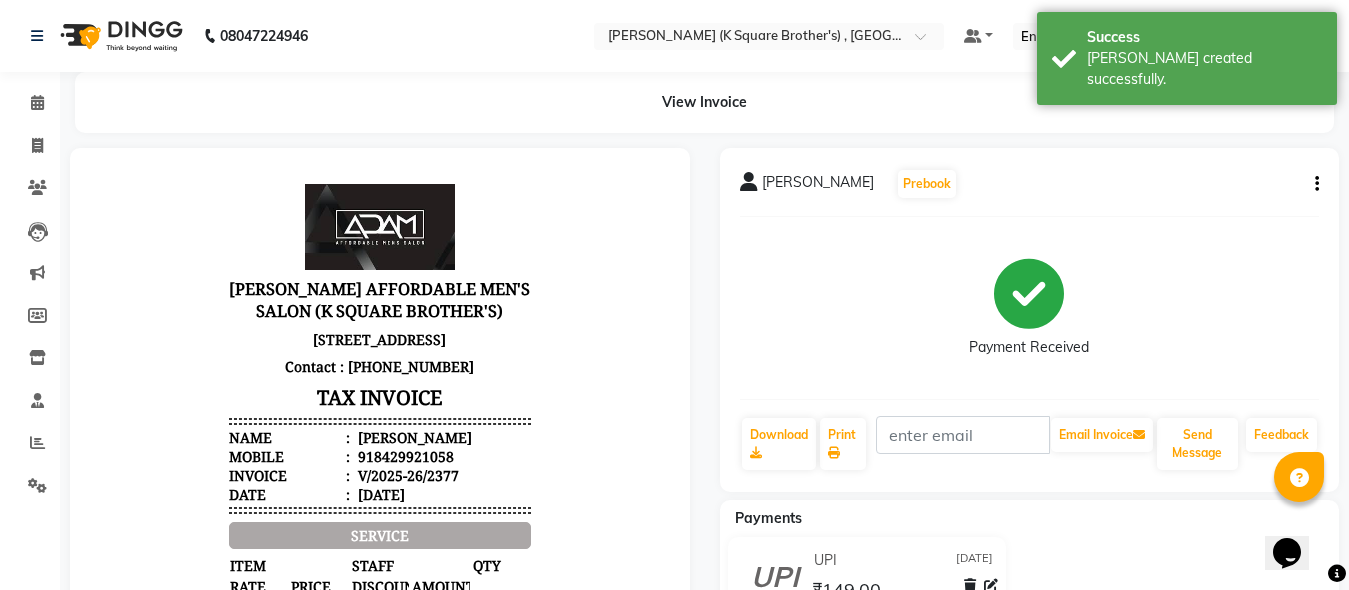 scroll, scrollTop: 0, scrollLeft: 0, axis: both 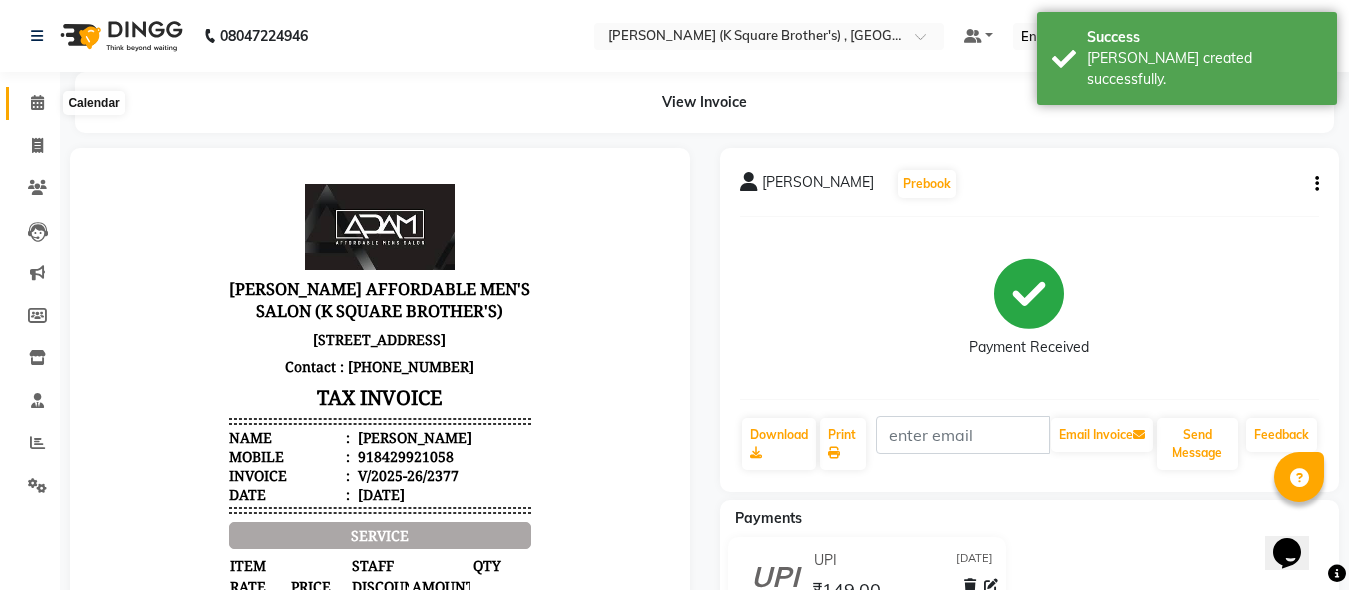 click 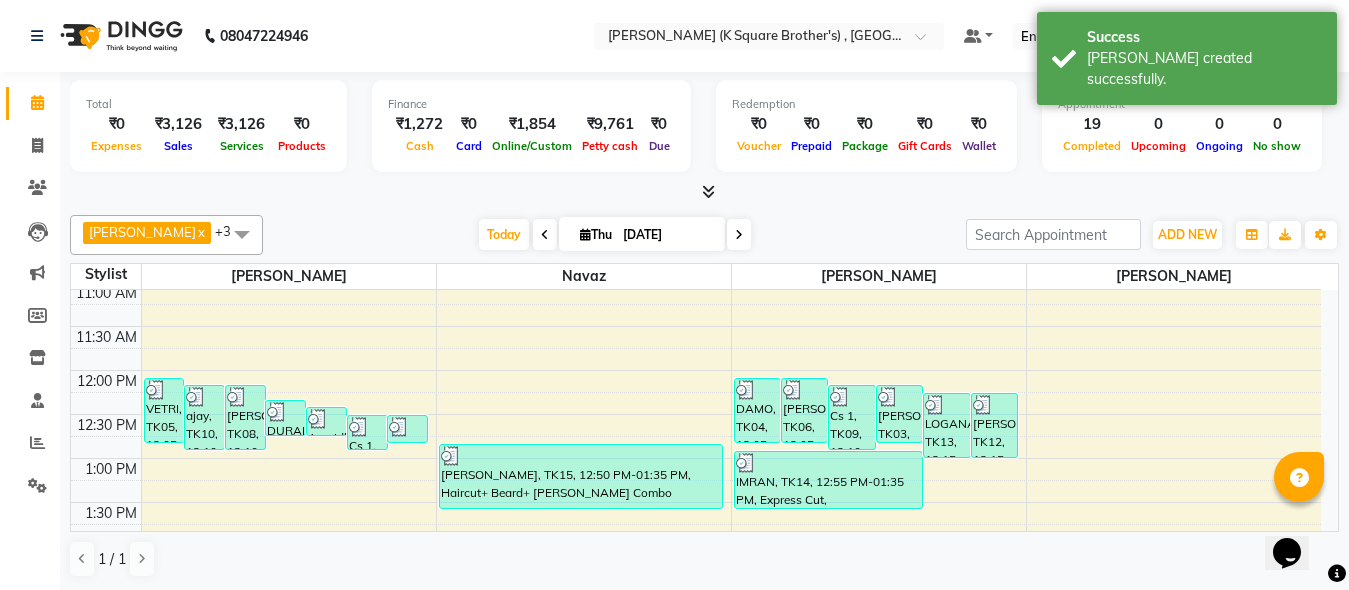 scroll, scrollTop: 300, scrollLeft: 0, axis: vertical 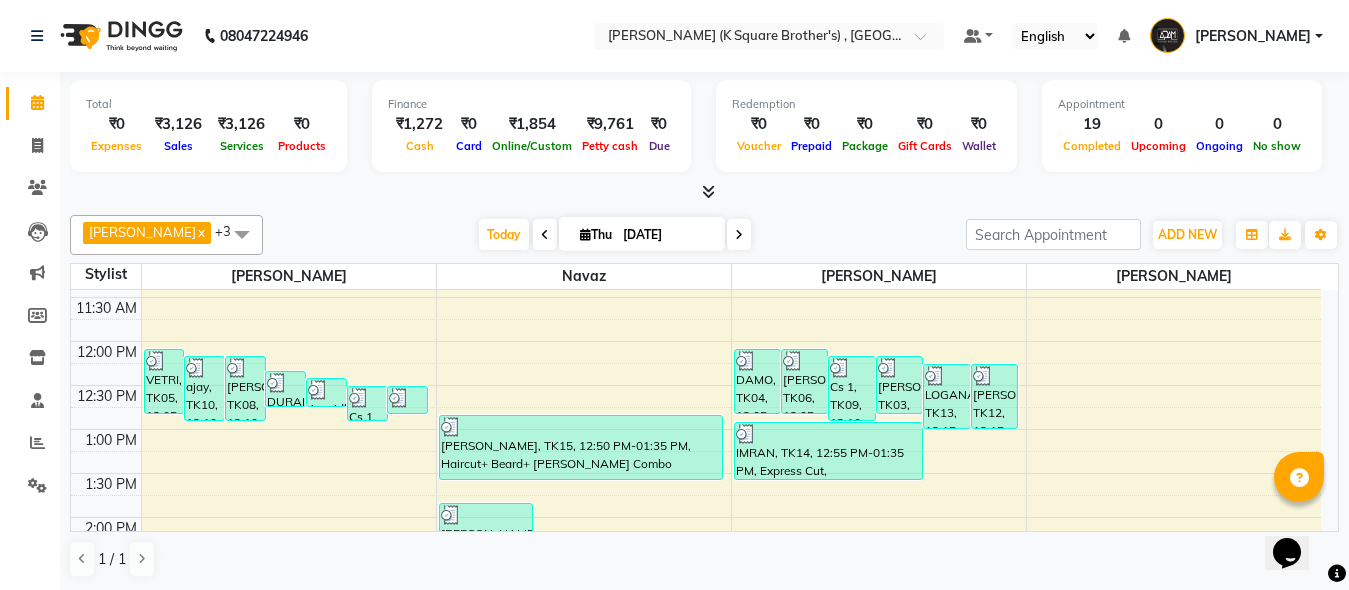 click on "Invoice" 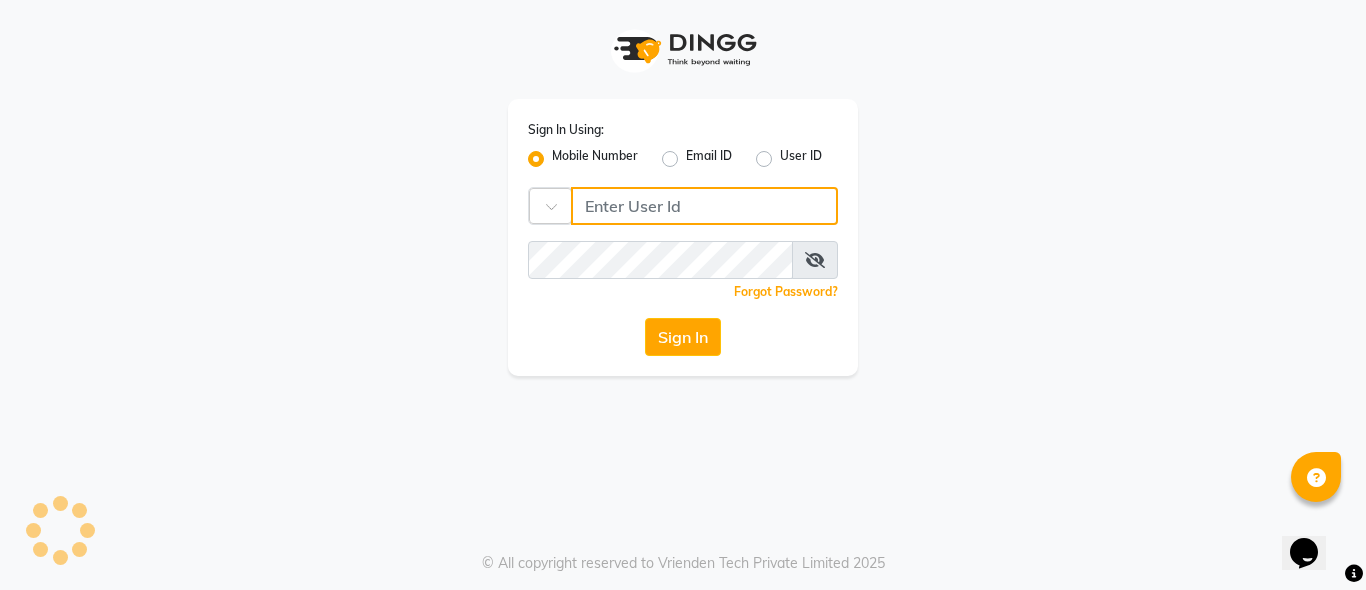 type on "7996678910" 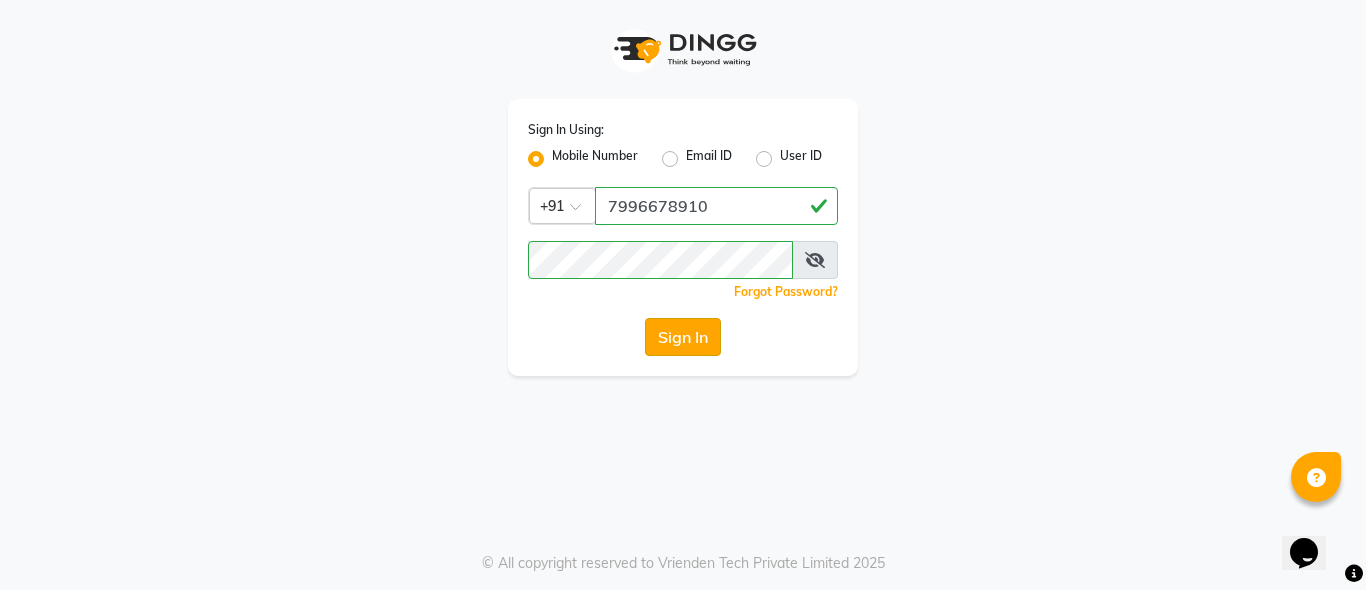 click on "Sign In" 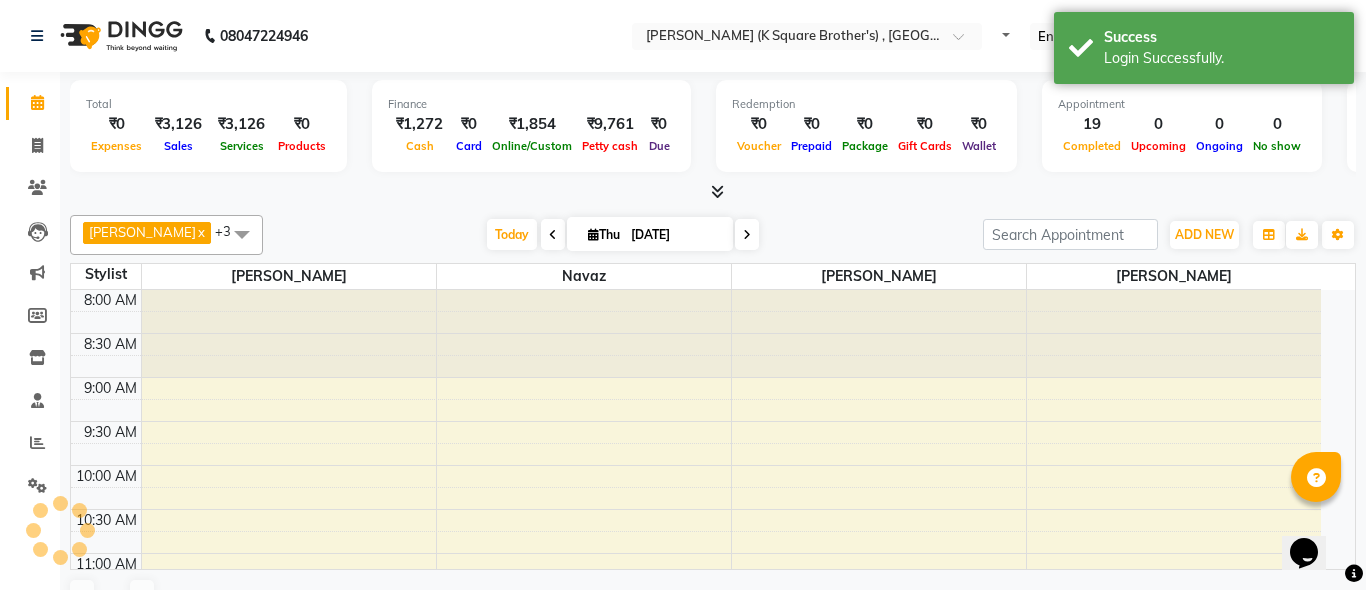 select on "en" 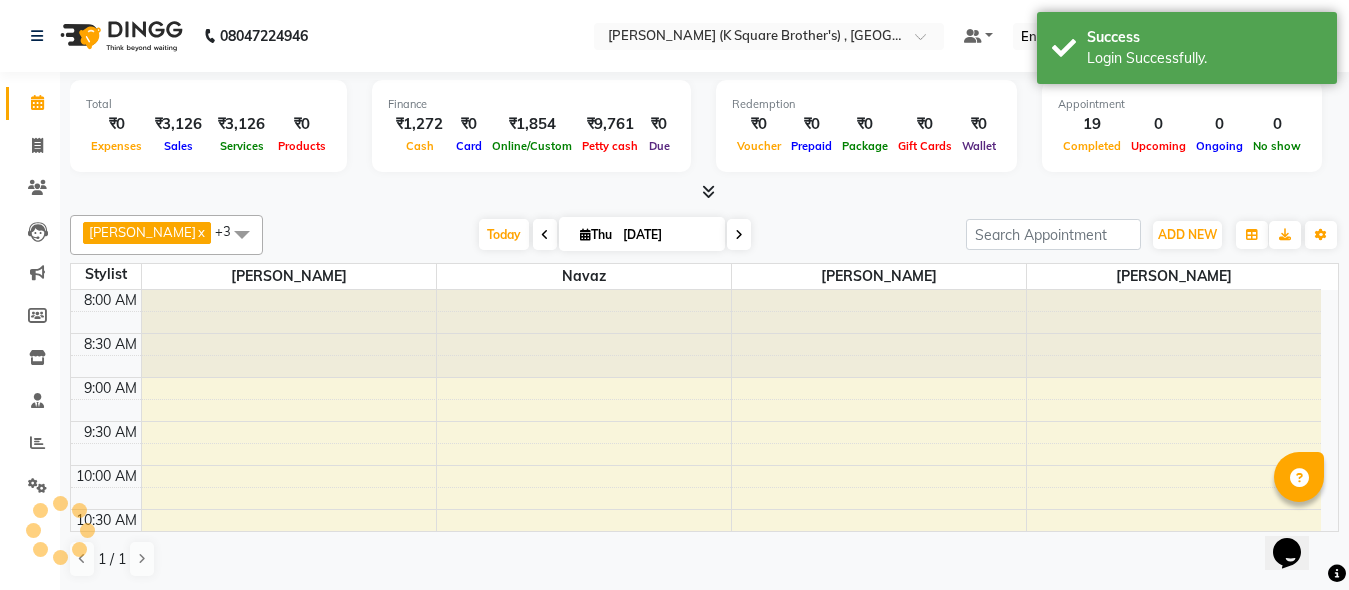 scroll, scrollTop: 0, scrollLeft: 0, axis: both 